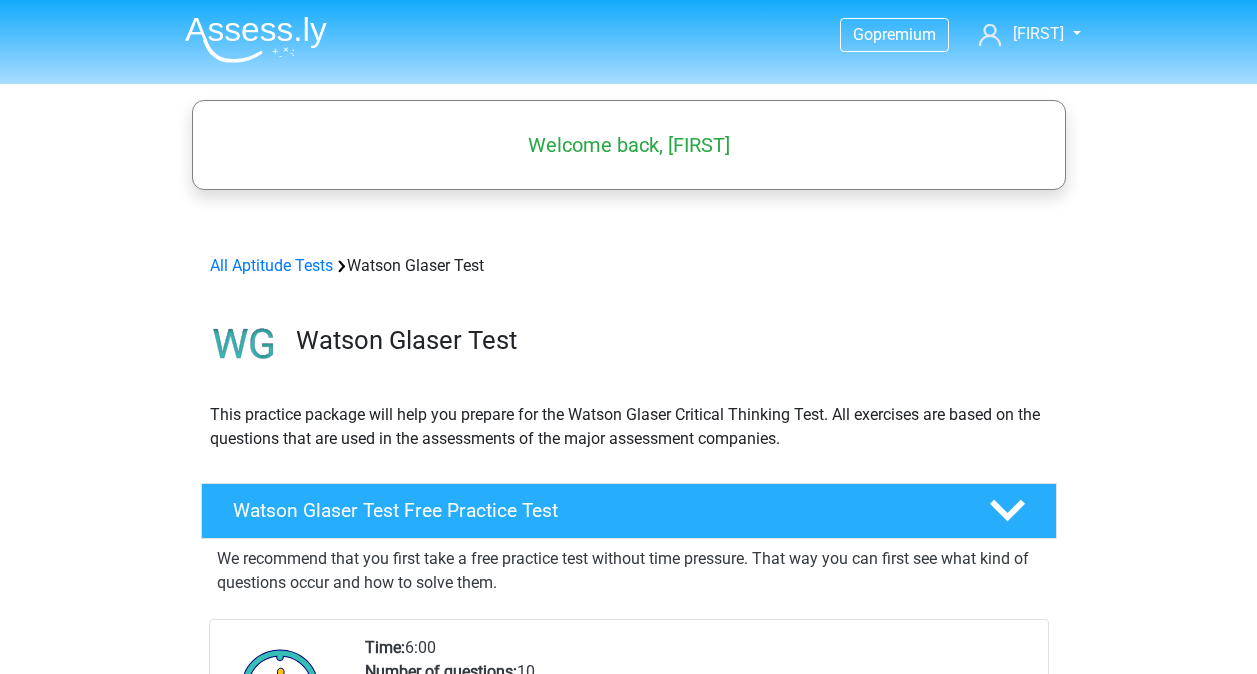 scroll, scrollTop: 0, scrollLeft: 0, axis: both 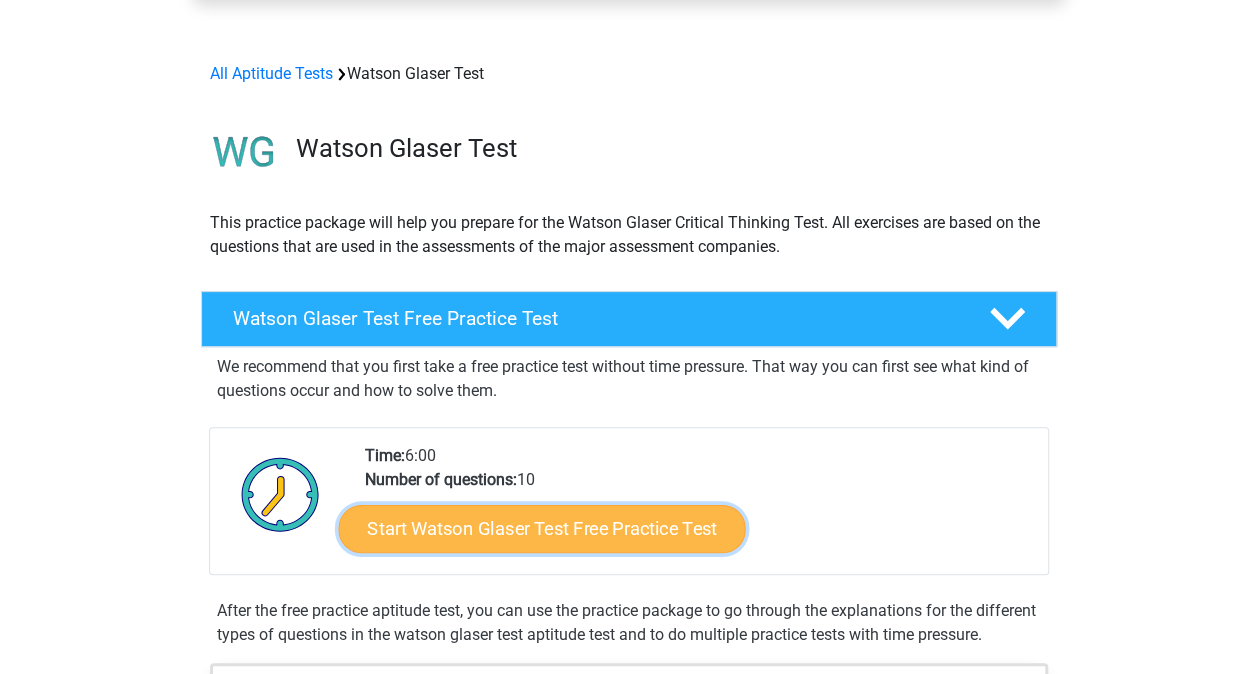 click on "Start Watson Glaser Test
Free Practice Test" at bounding box center (541, 529) 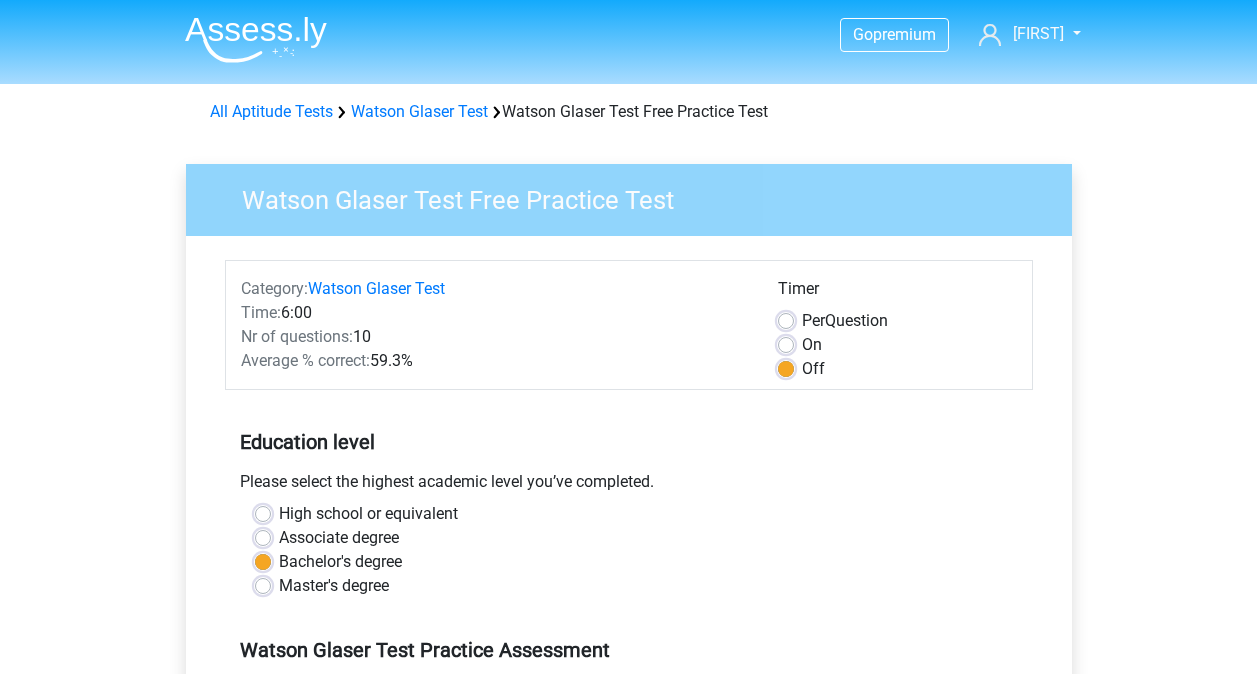 scroll, scrollTop: 0, scrollLeft: 0, axis: both 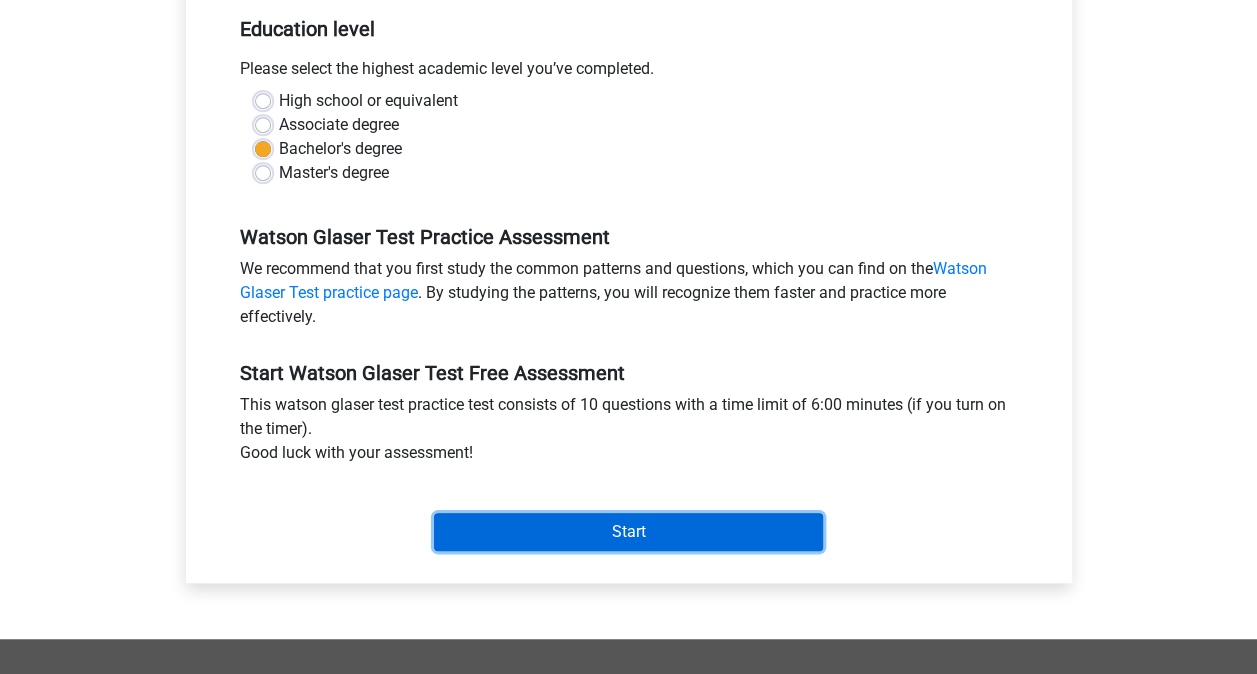 click on "Start" at bounding box center [628, 532] 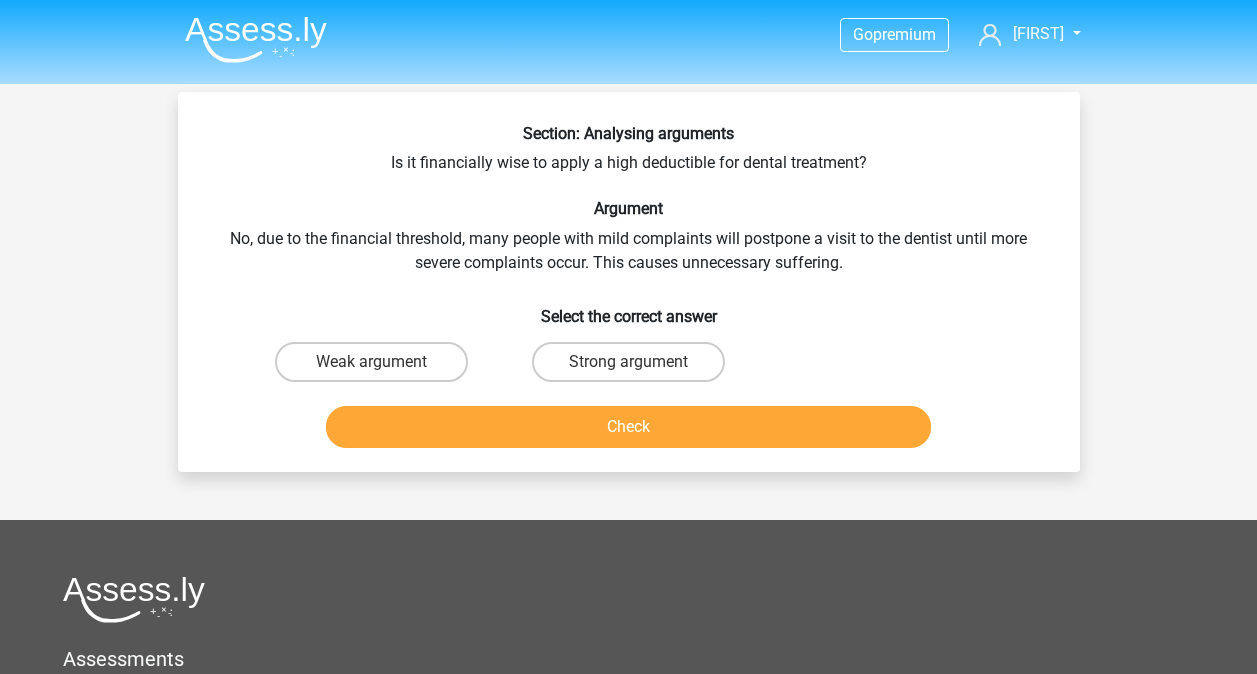 scroll, scrollTop: 0, scrollLeft: 0, axis: both 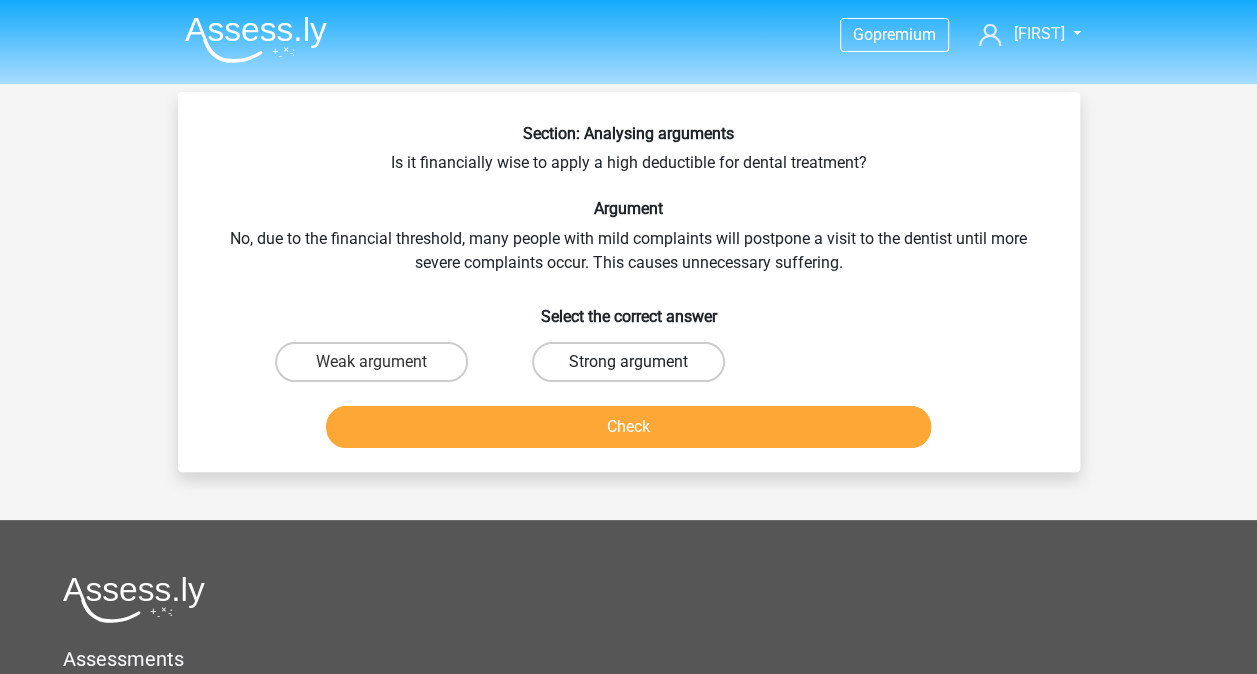 click on "Strong argument" at bounding box center [628, 362] 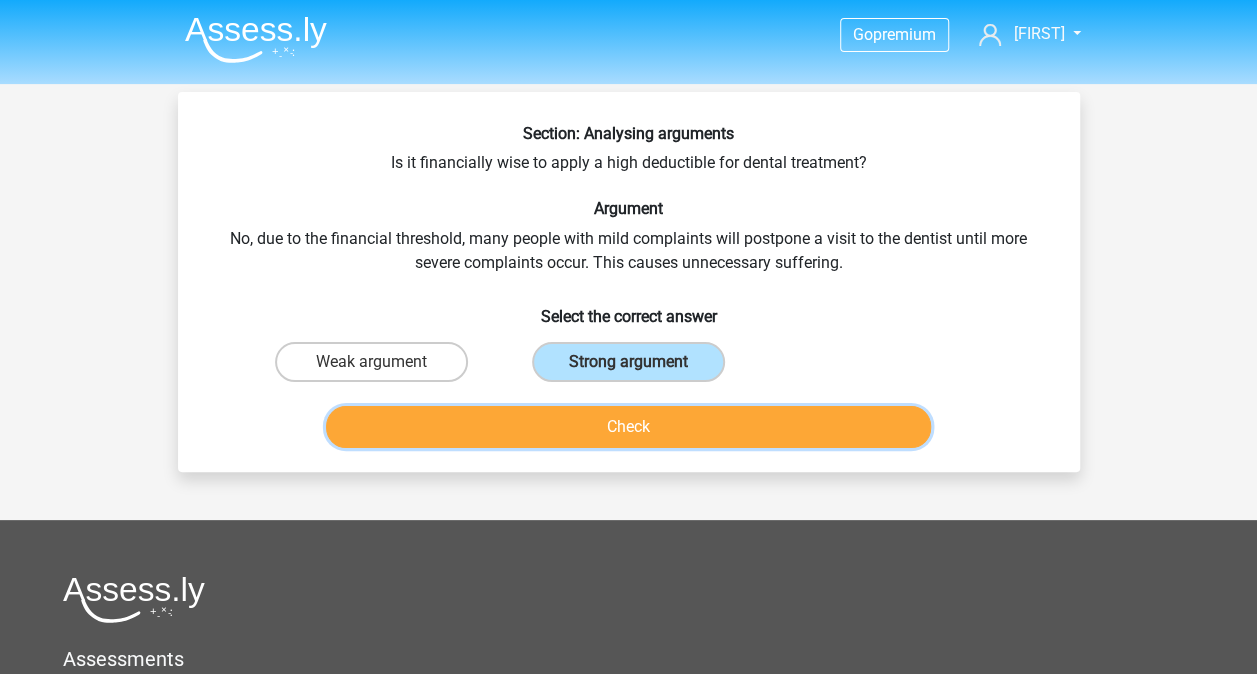 click on "Check" at bounding box center (628, 427) 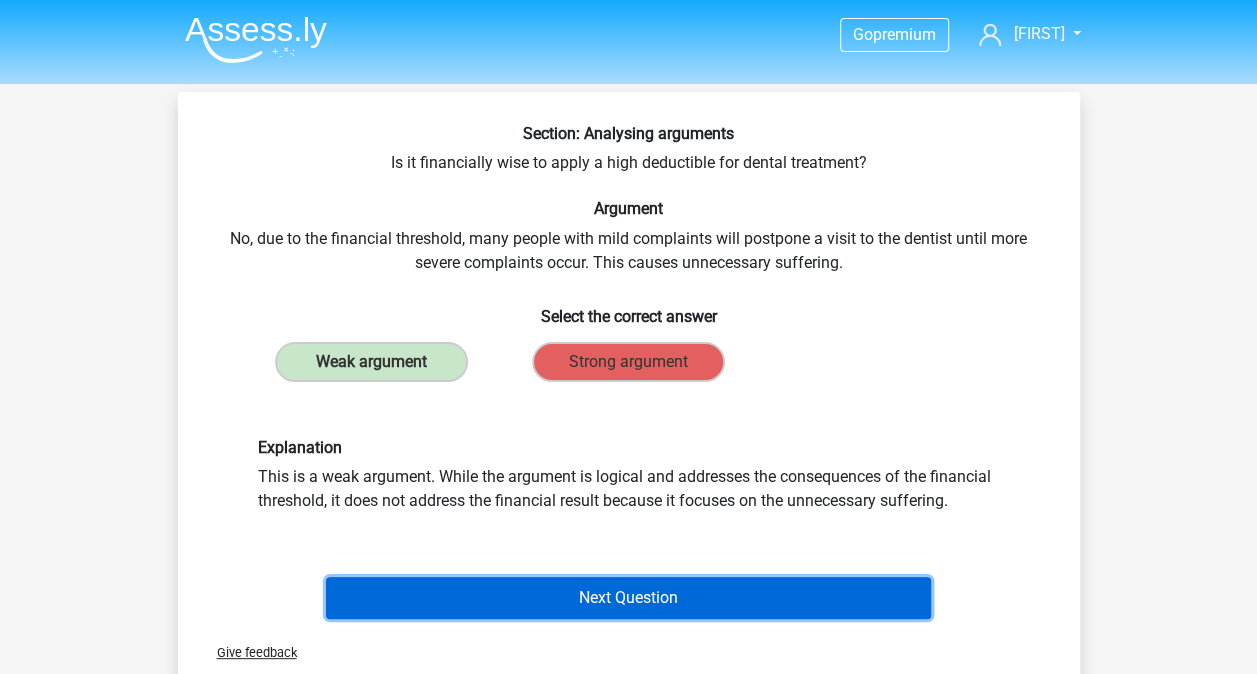 click on "Next Question" at bounding box center [628, 598] 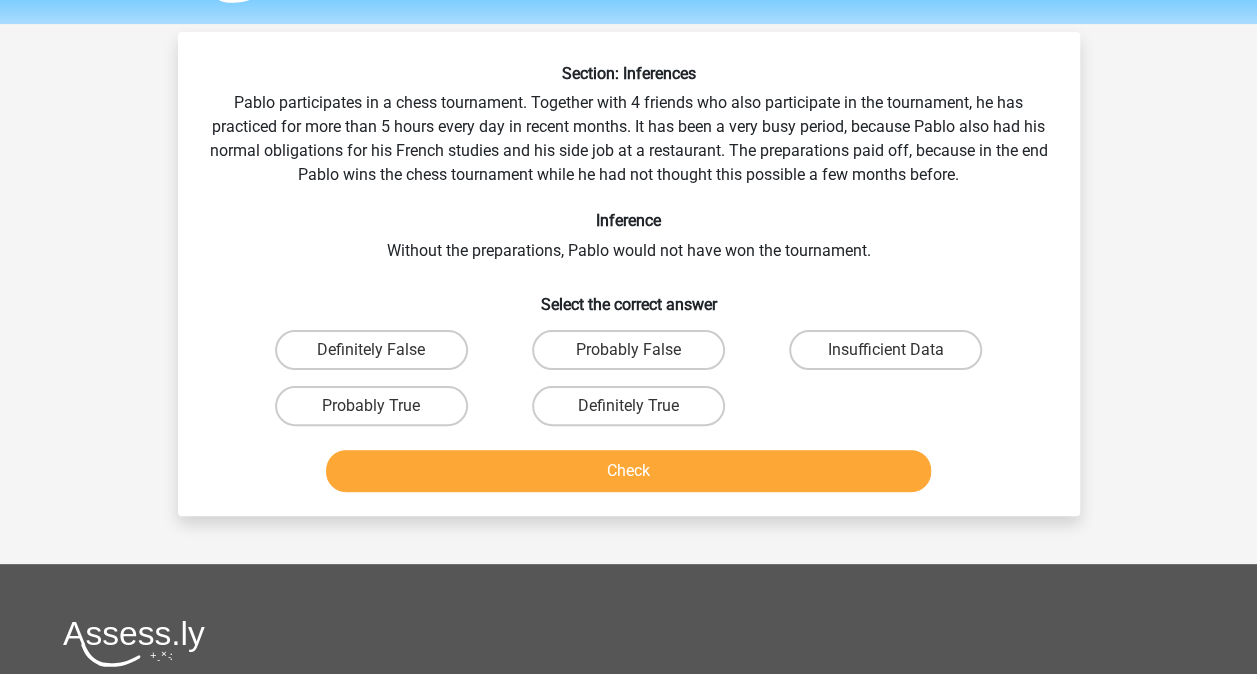 scroll, scrollTop: 92, scrollLeft: 0, axis: vertical 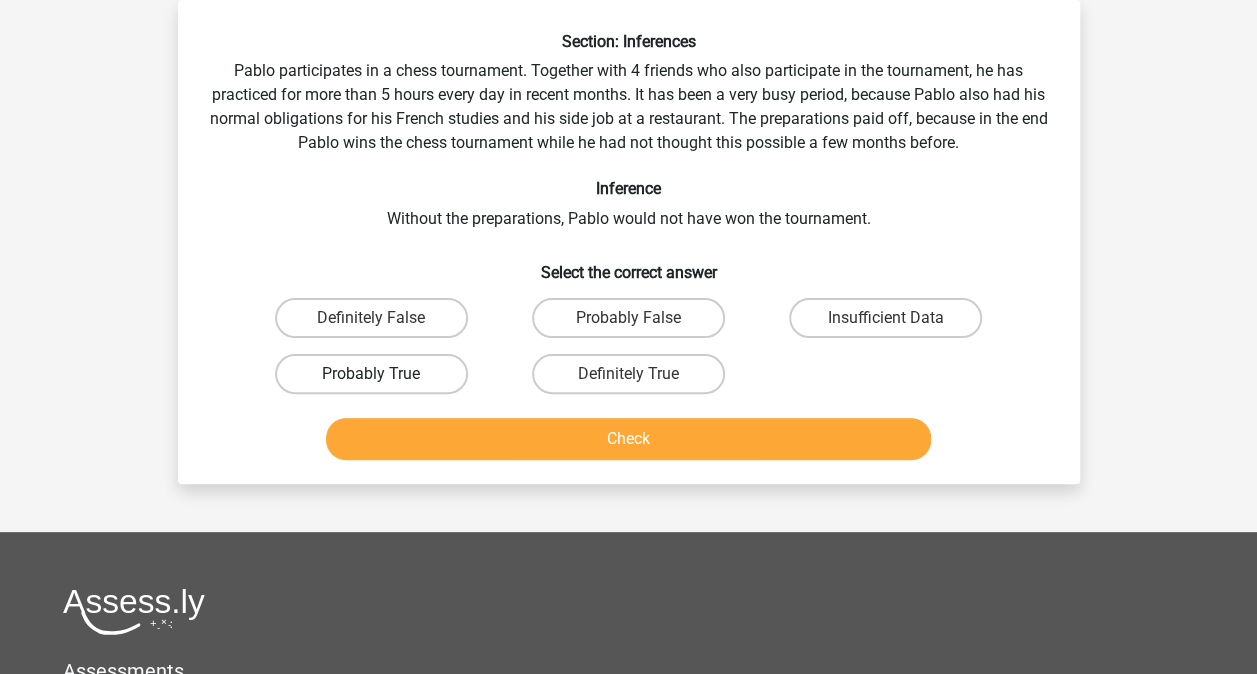 click on "Probably True" at bounding box center [371, 374] 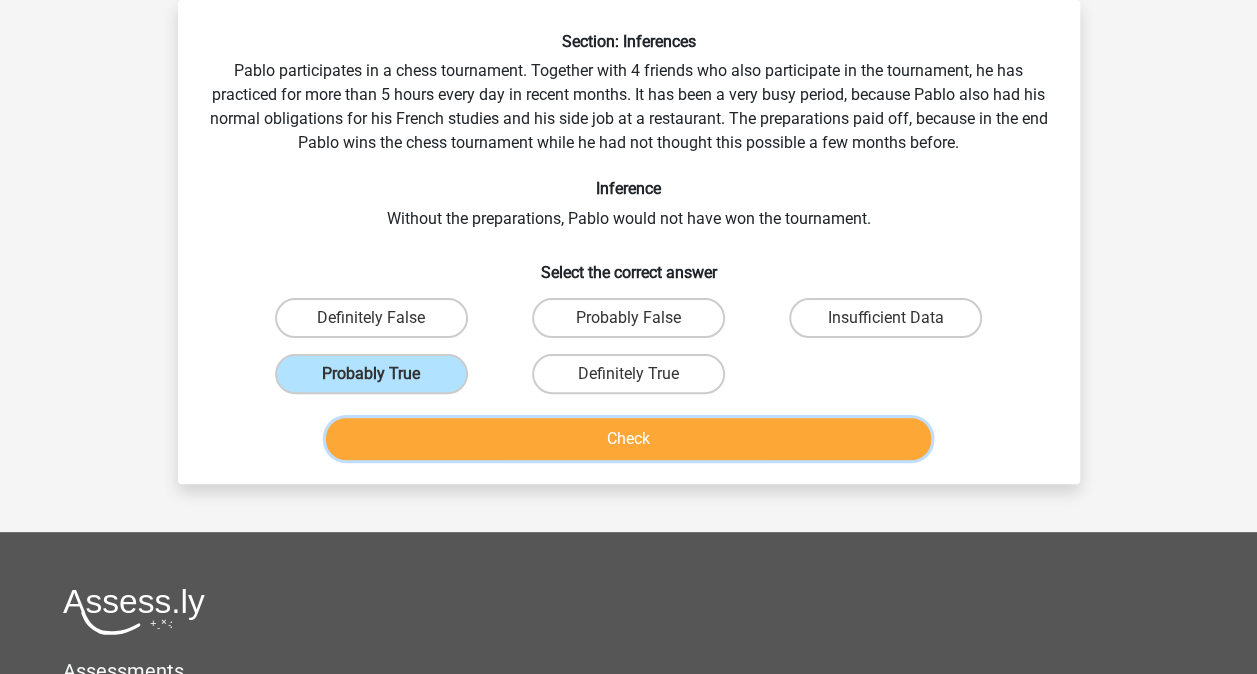 click on "Check" at bounding box center (628, 439) 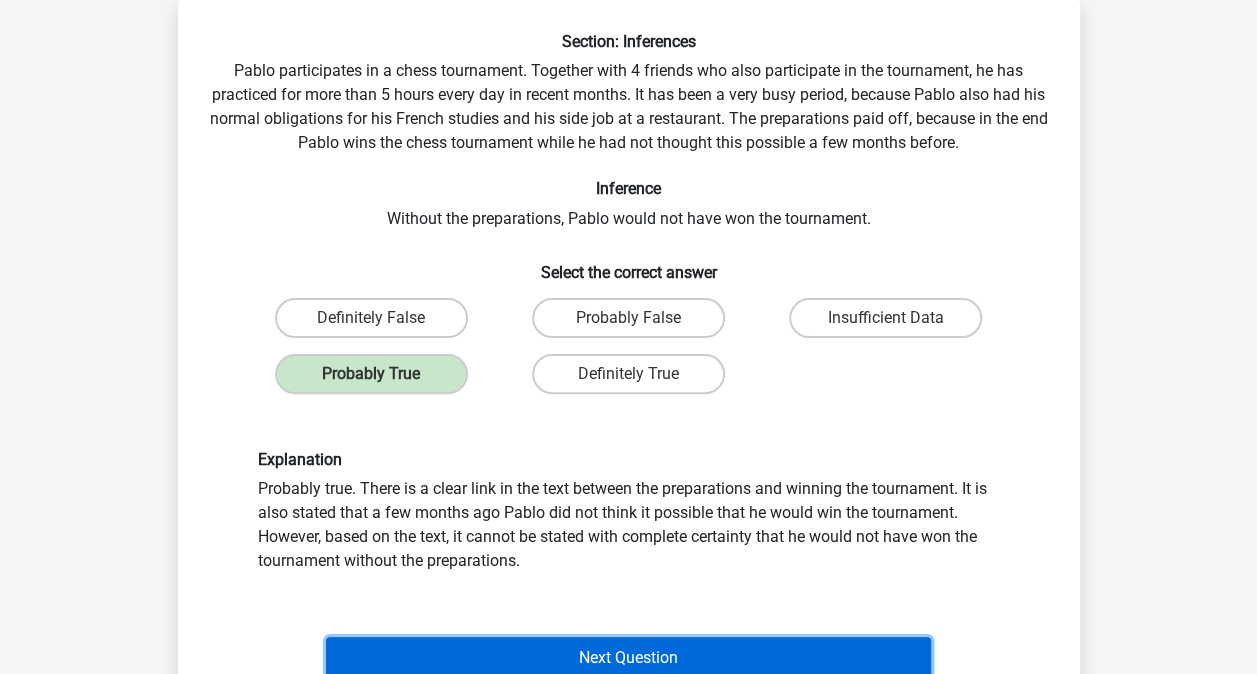 click on "Next Question" at bounding box center [628, 658] 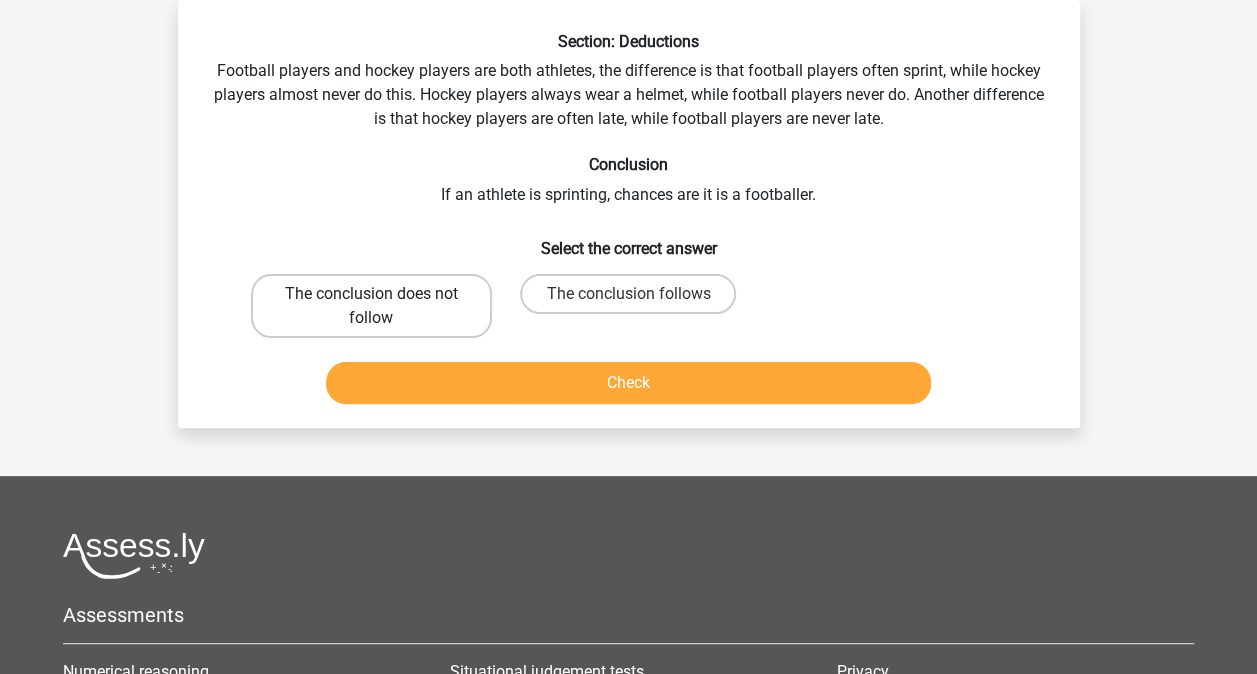 click on "The conclusion does not follow" at bounding box center (371, 306) 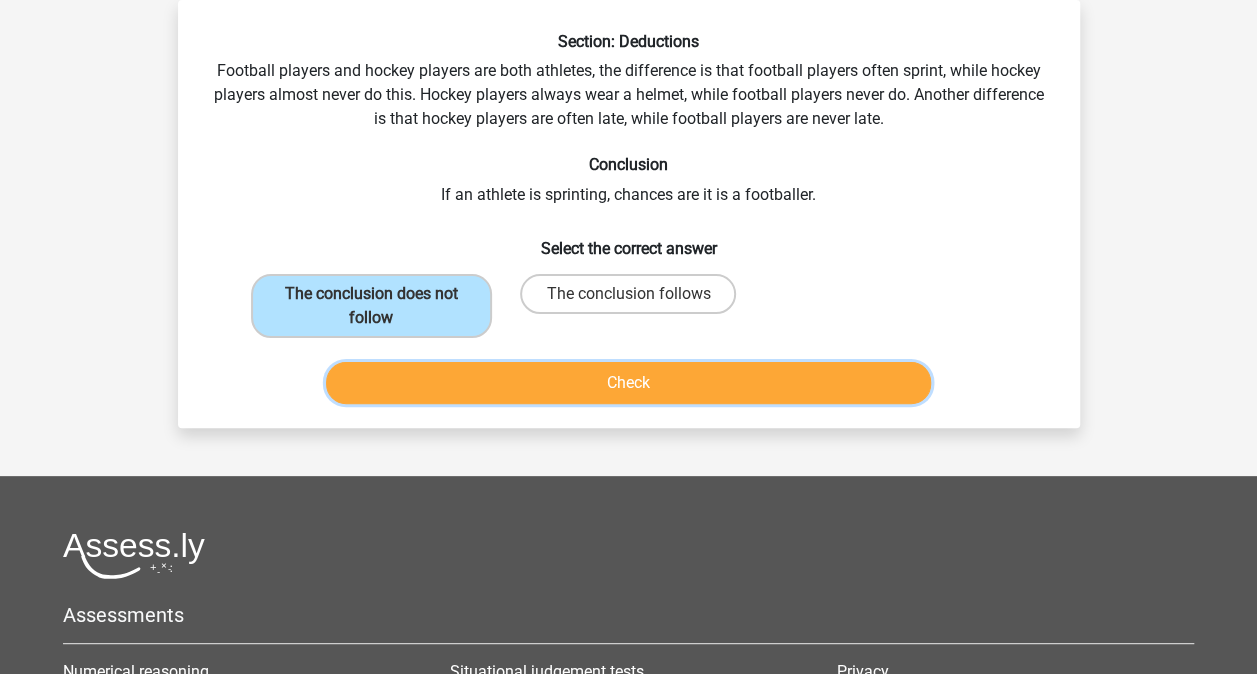 click on "Check" at bounding box center [628, 383] 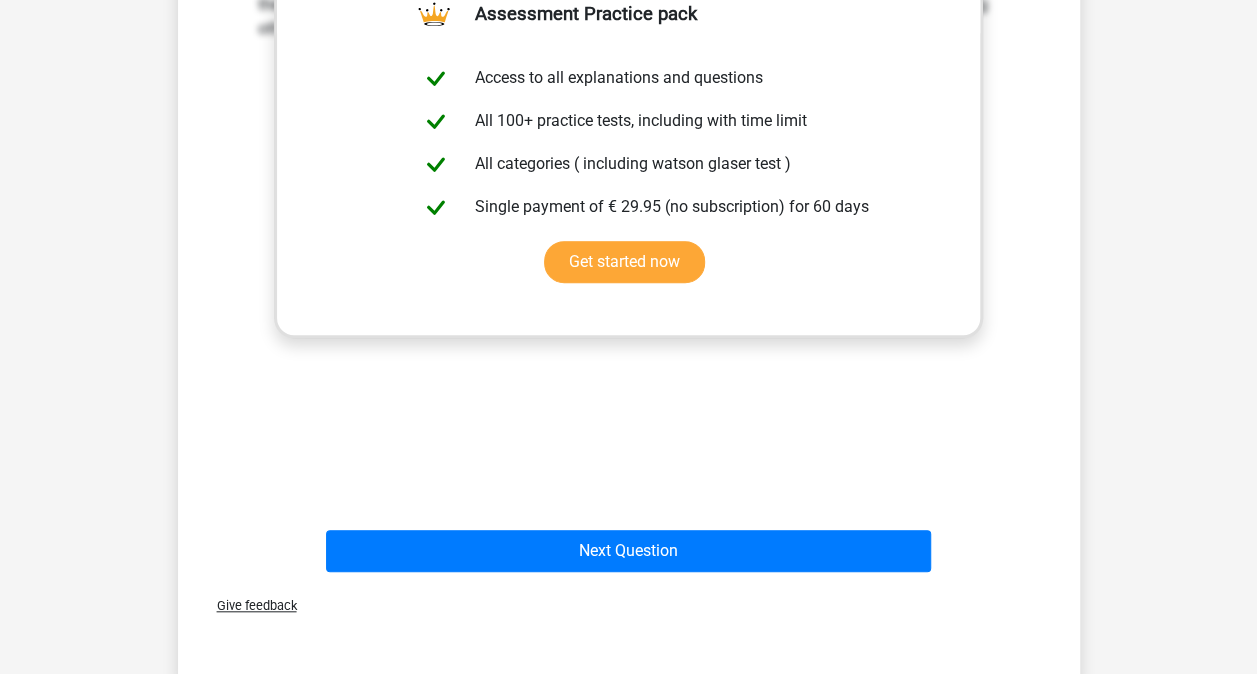 scroll, scrollTop: 590, scrollLeft: 0, axis: vertical 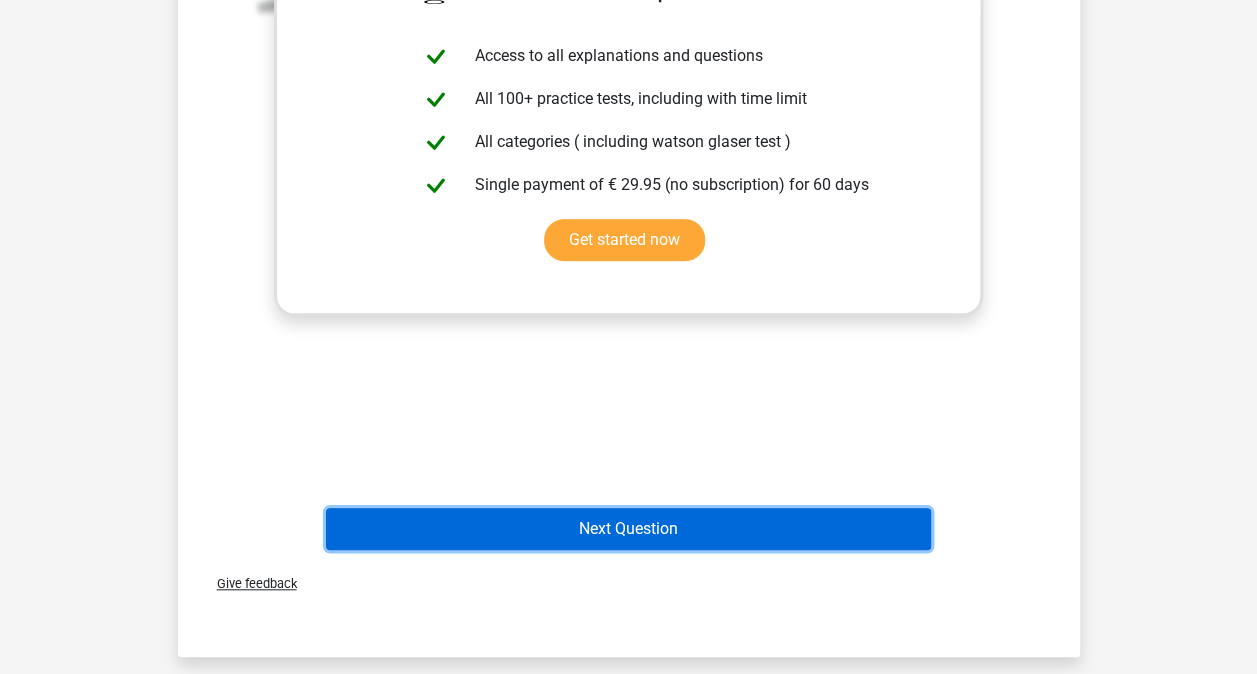click on "Next Question" at bounding box center [628, 529] 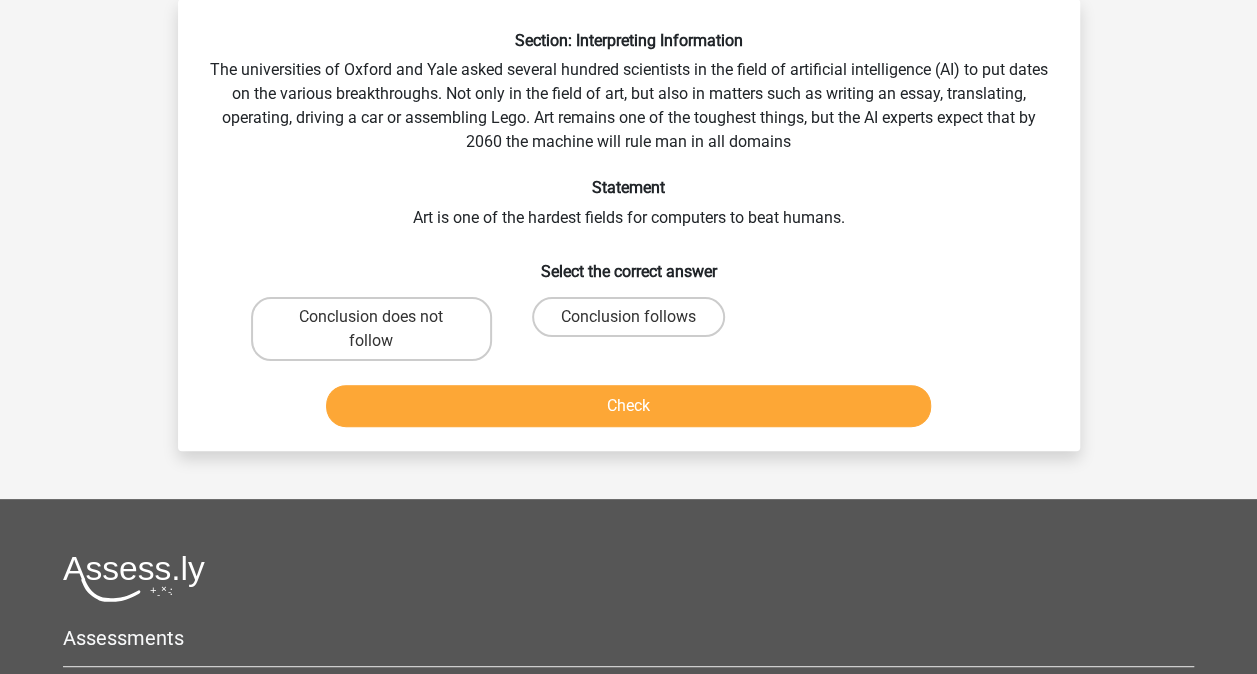 scroll, scrollTop: 92, scrollLeft: 0, axis: vertical 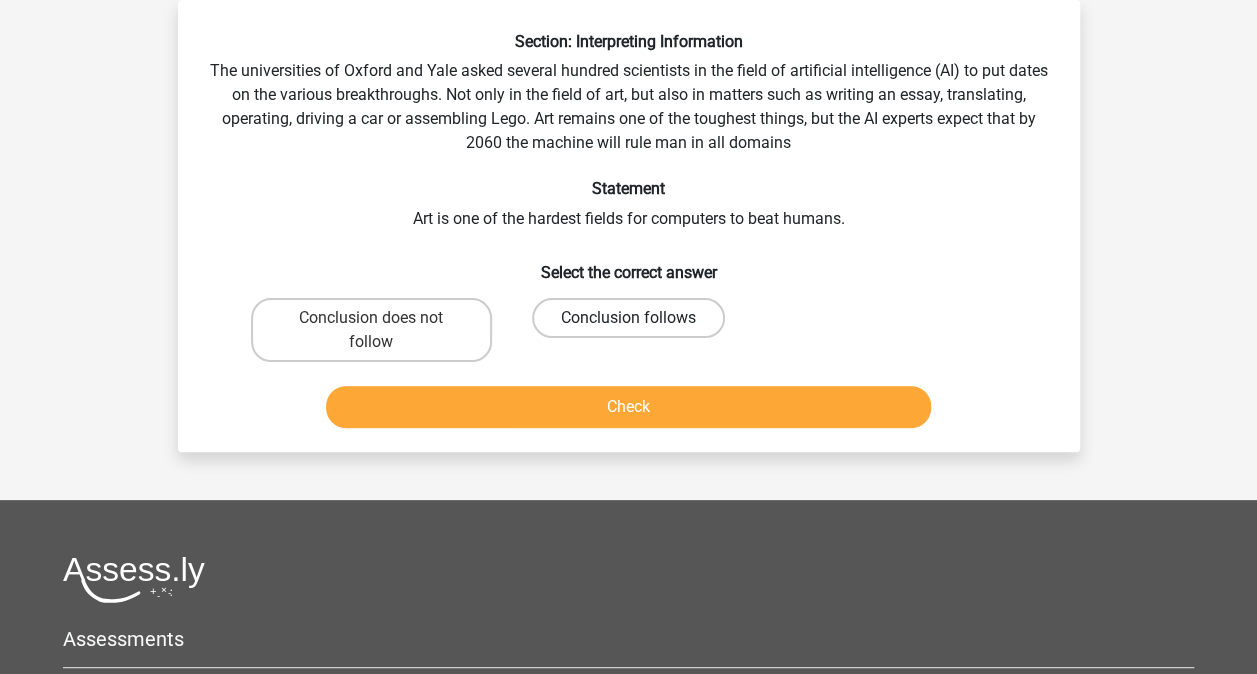 click on "Conclusion follows" at bounding box center [628, 318] 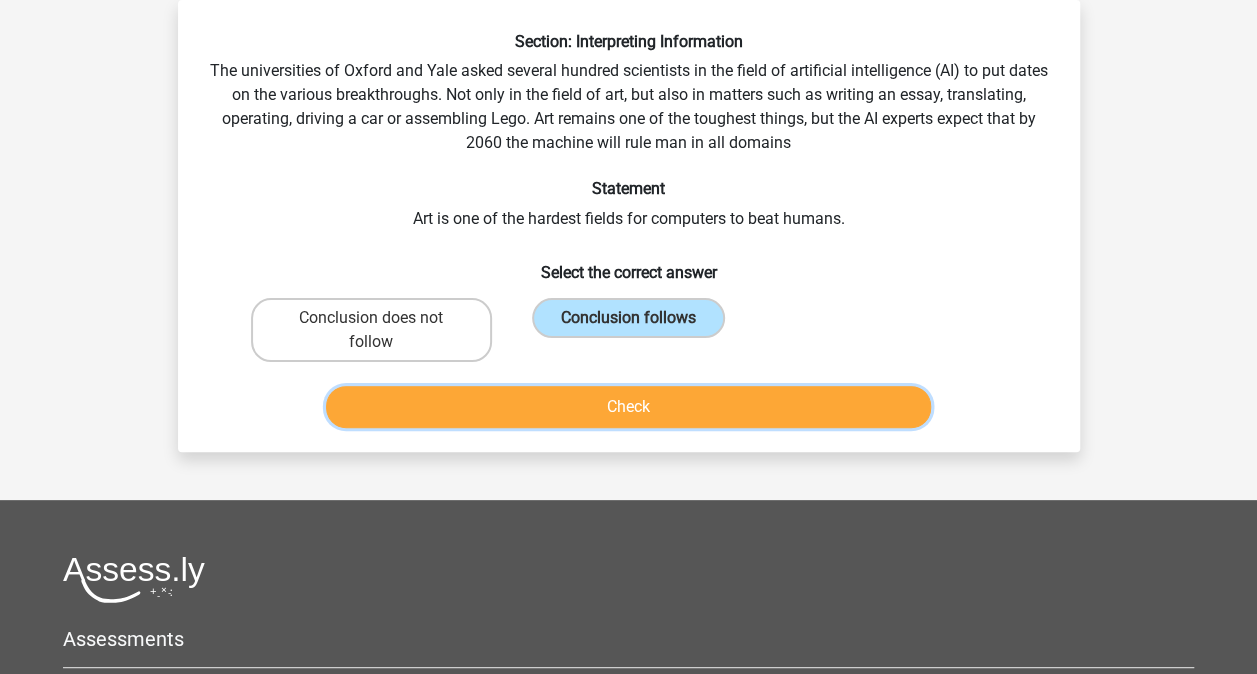 click on "Check" at bounding box center (628, 407) 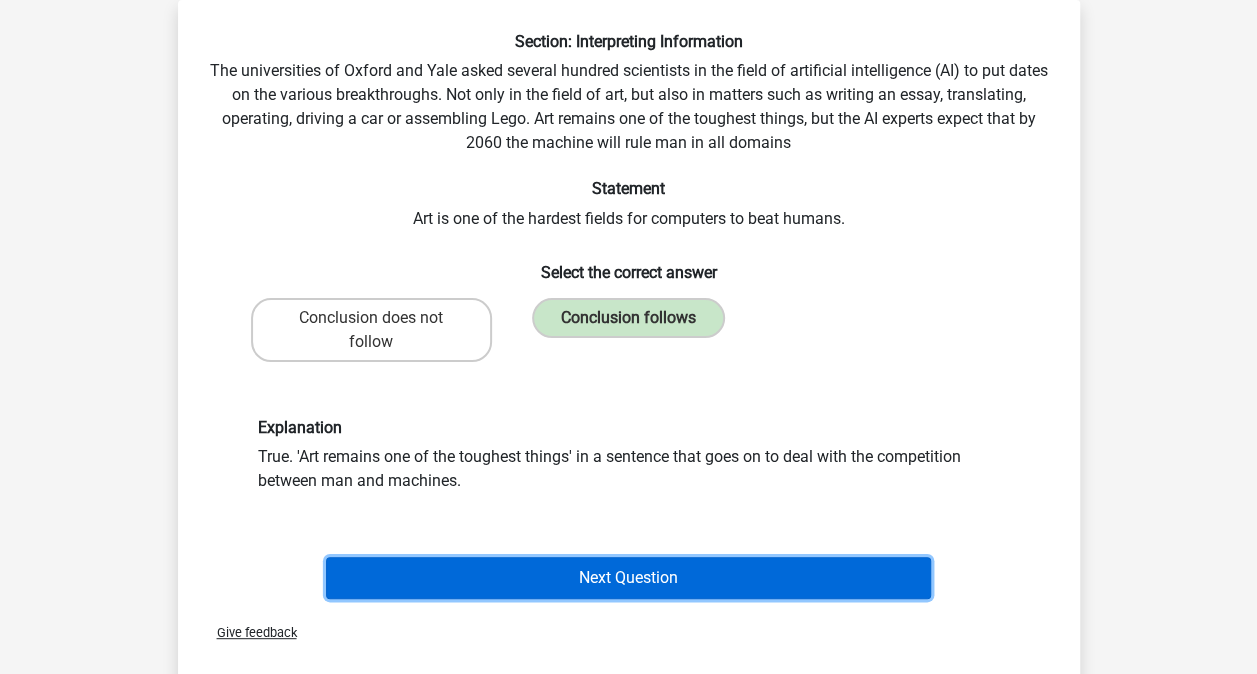 click on "Next Question" at bounding box center [628, 578] 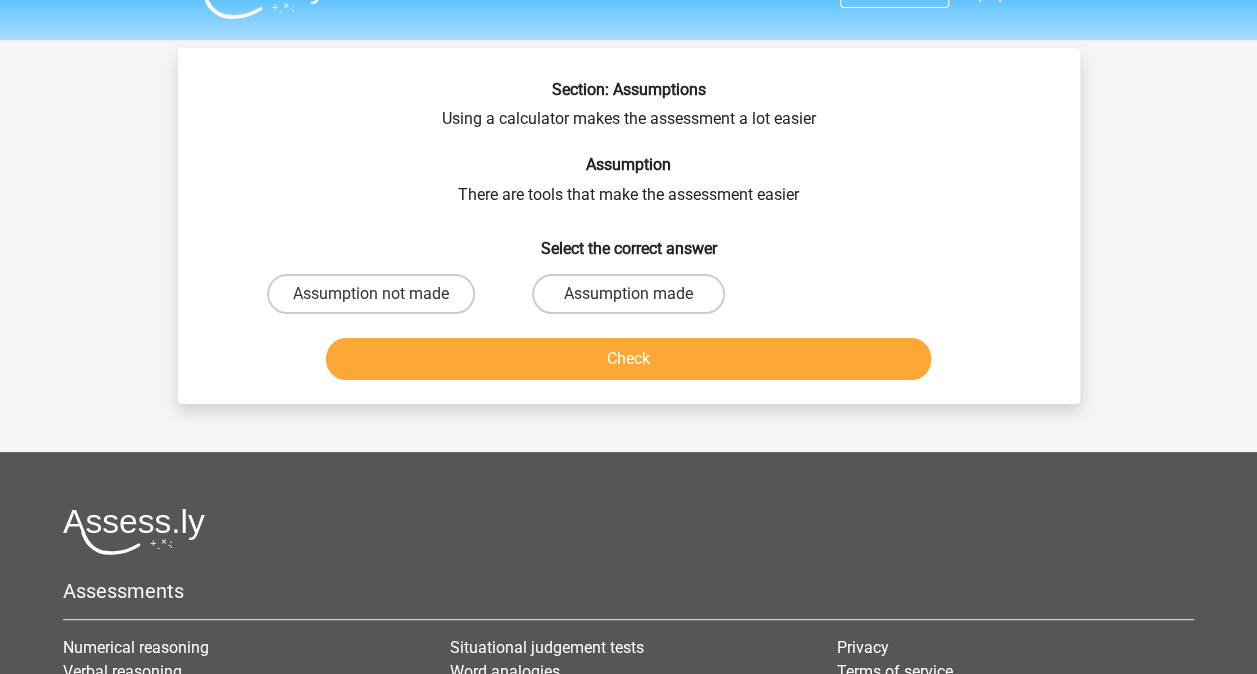 scroll, scrollTop: 0, scrollLeft: 0, axis: both 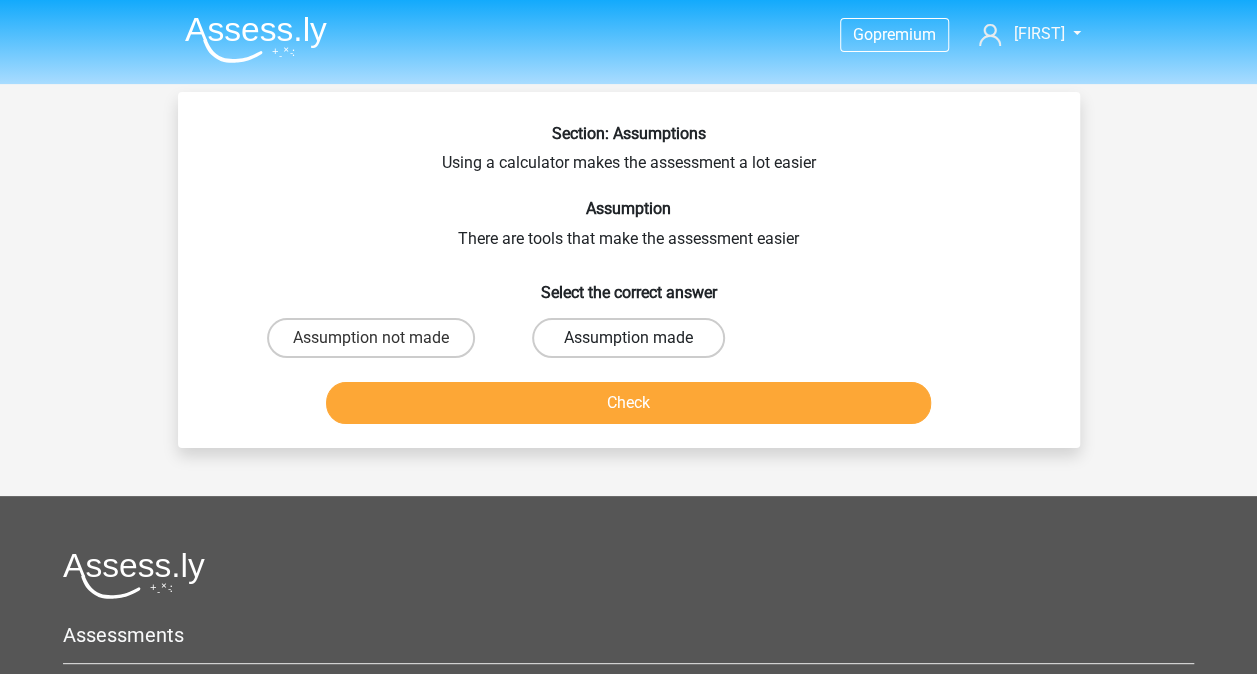 click on "Assumption made" at bounding box center (628, 338) 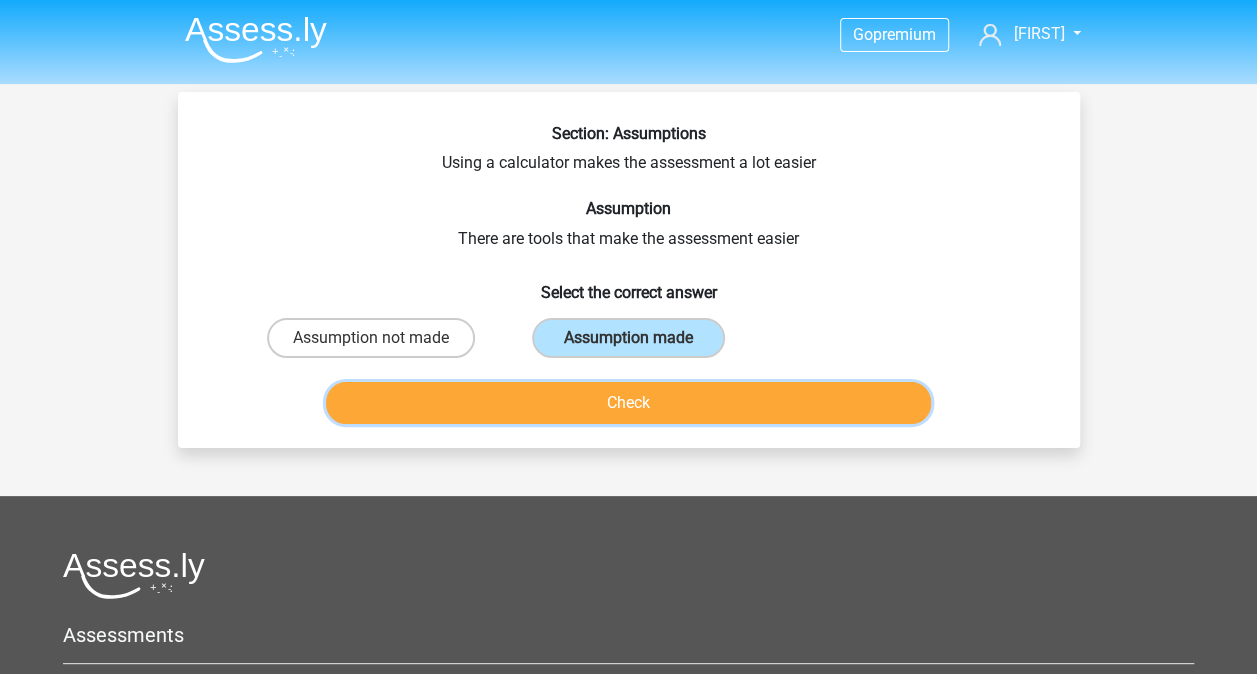 click on "Check" at bounding box center [628, 403] 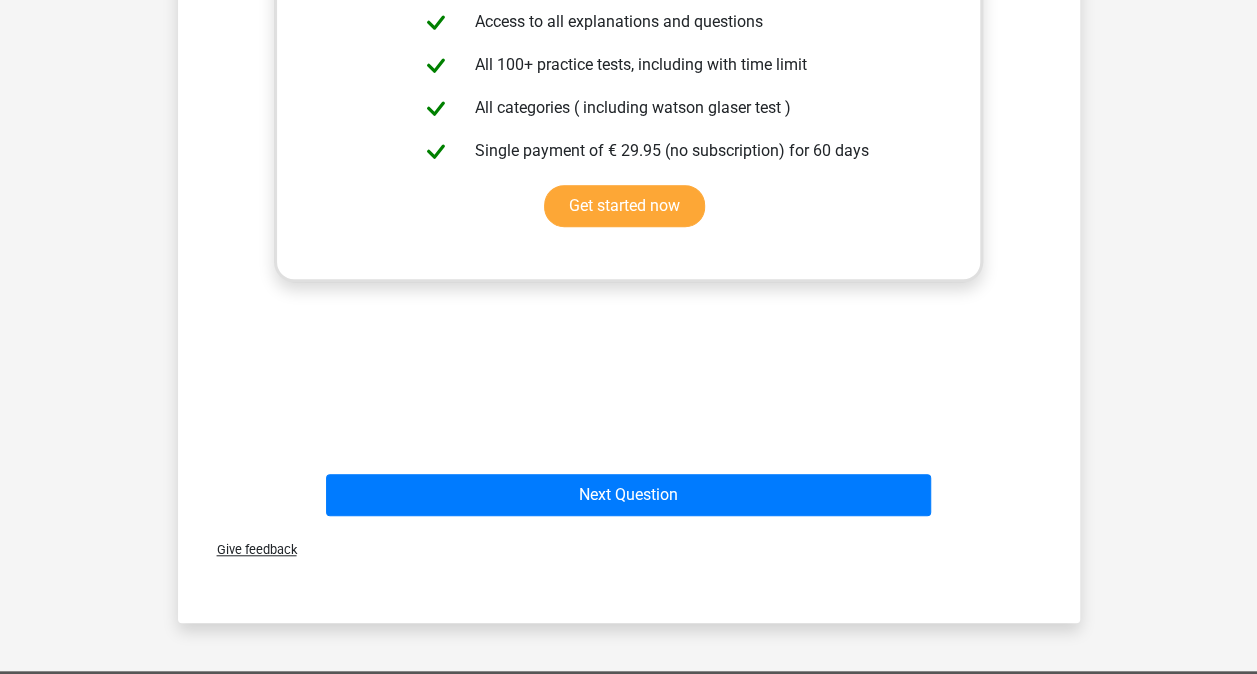 scroll, scrollTop: 554, scrollLeft: 0, axis: vertical 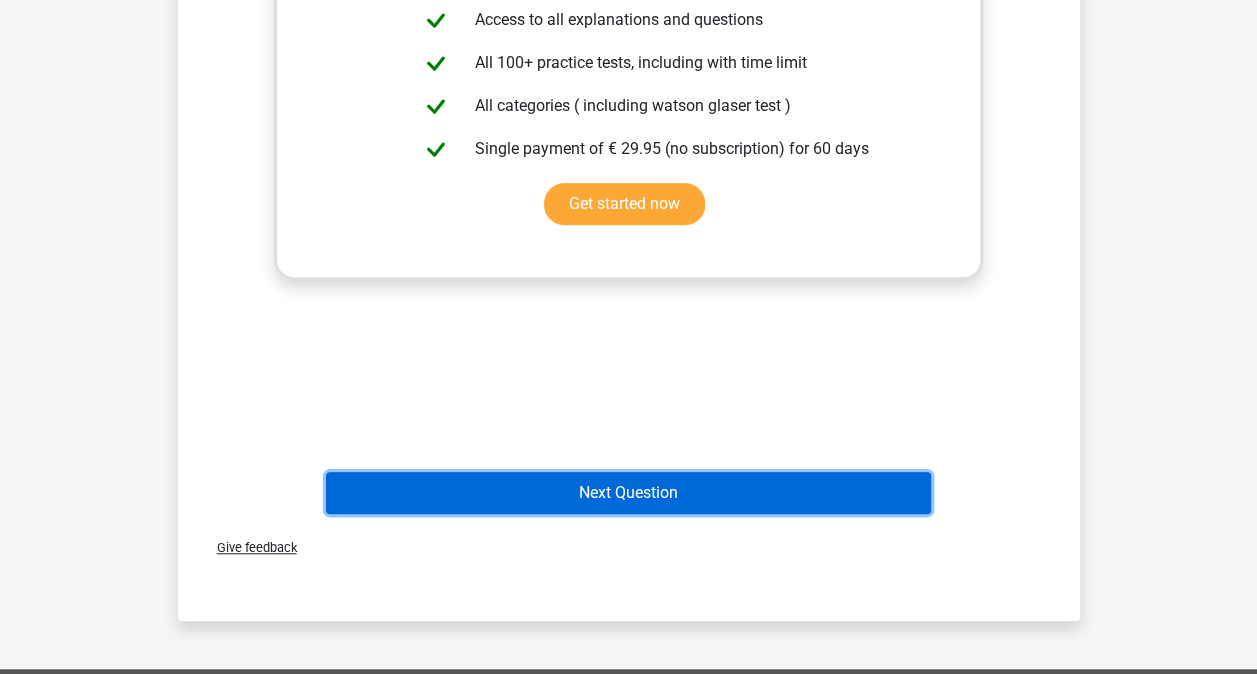 click on "Next Question" at bounding box center (628, 493) 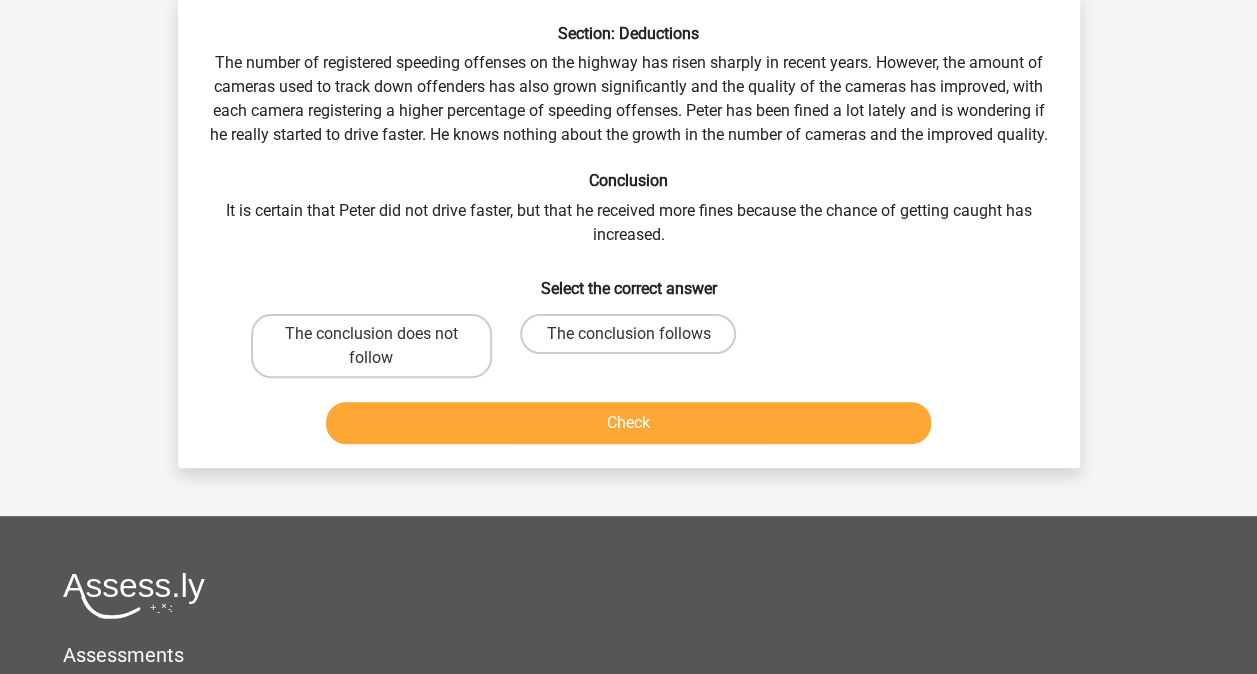 scroll, scrollTop: 92, scrollLeft: 0, axis: vertical 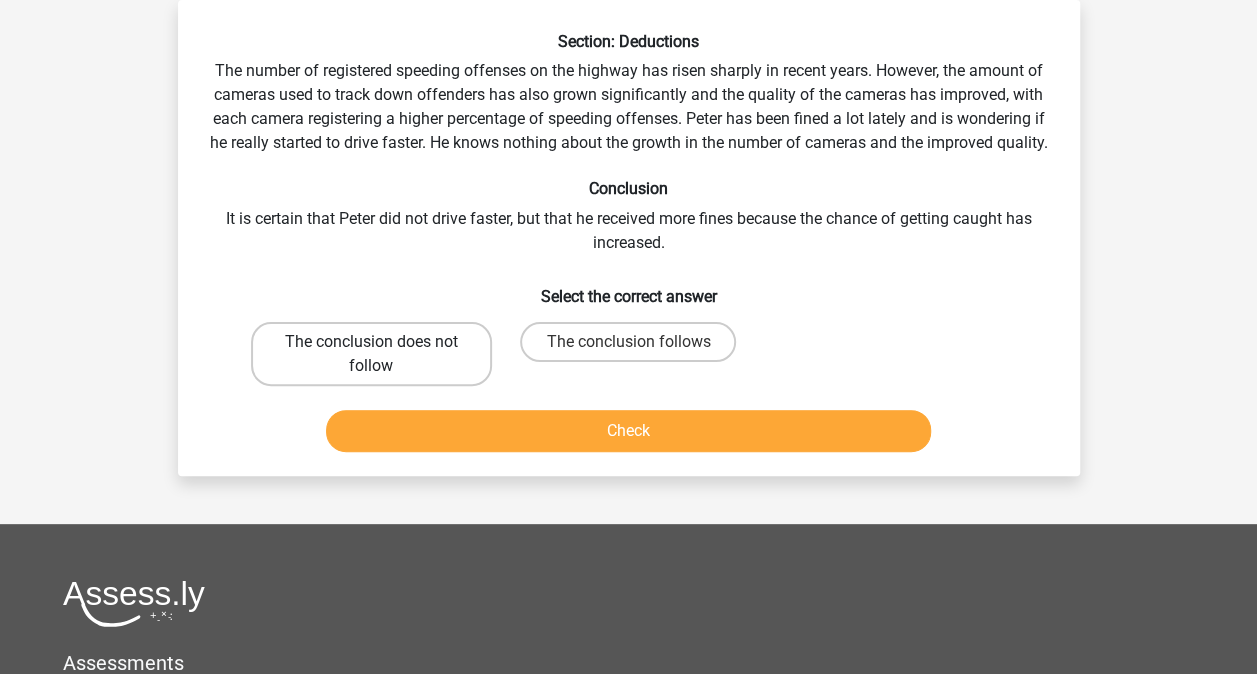 click on "The conclusion does not follow" at bounding box center [371, 354] 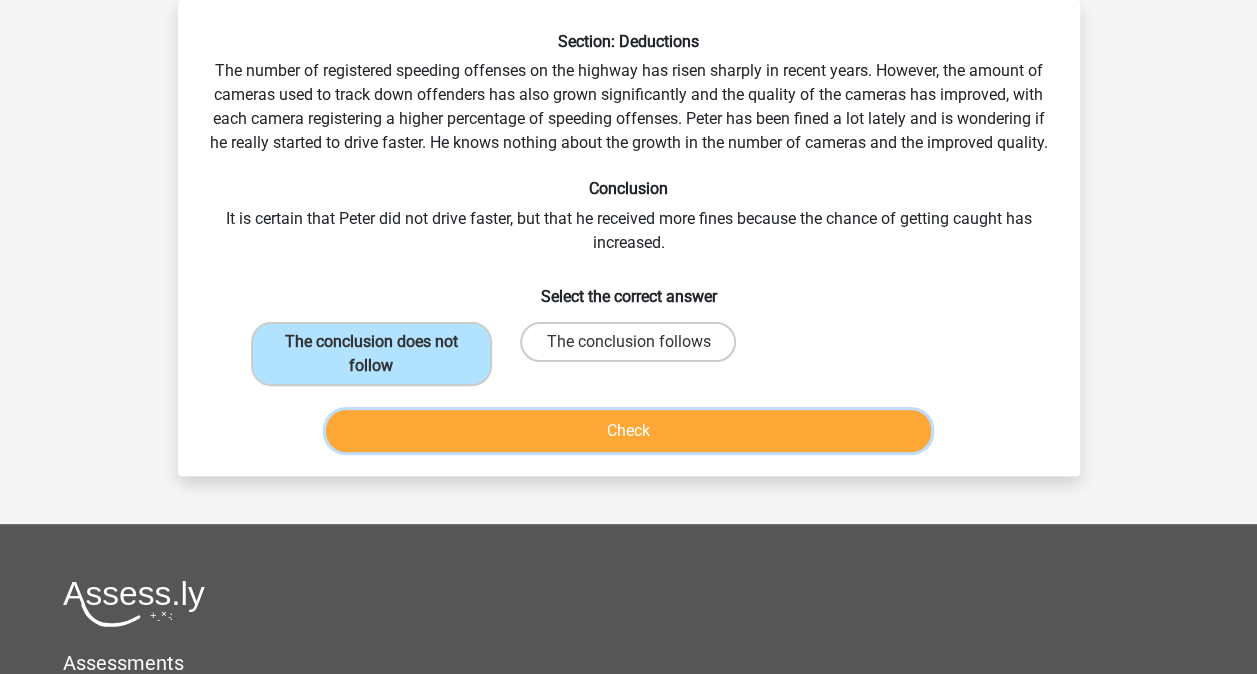 click on "Check" at bounding box center (628, 431) 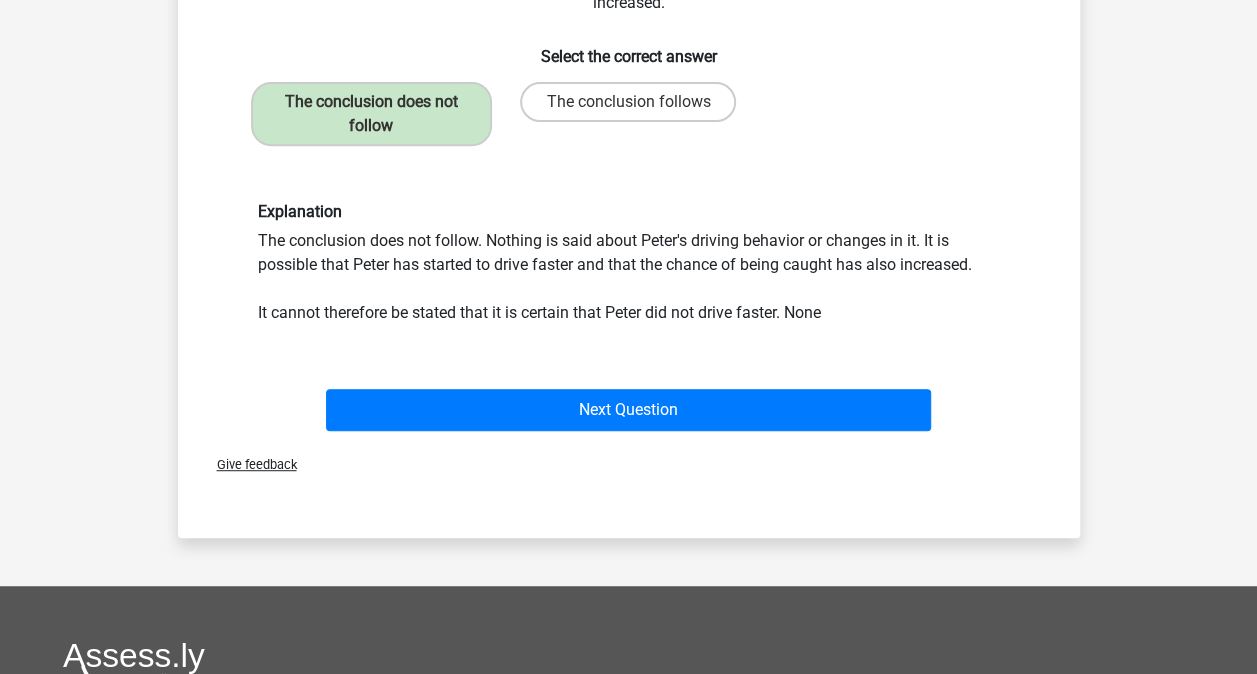 scroll, scrollTop: 346, scrollLeft: 0, axis: vertical 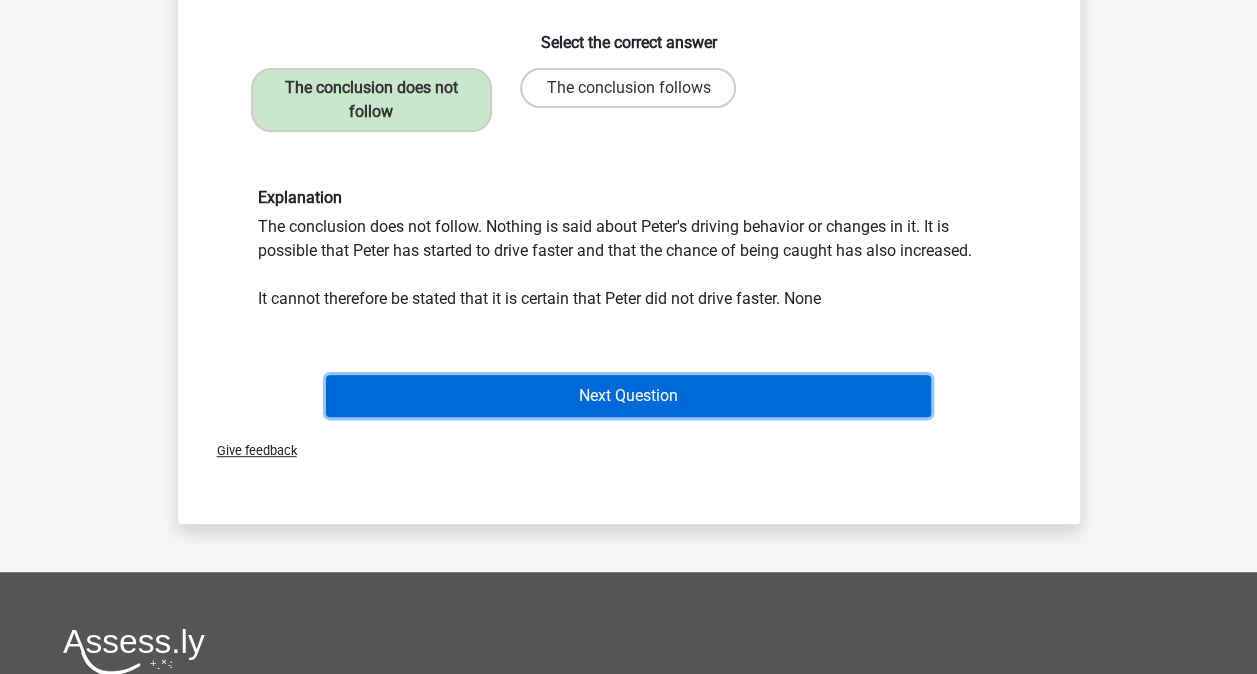 click on "Next Question" at bounding box center [628, 396] 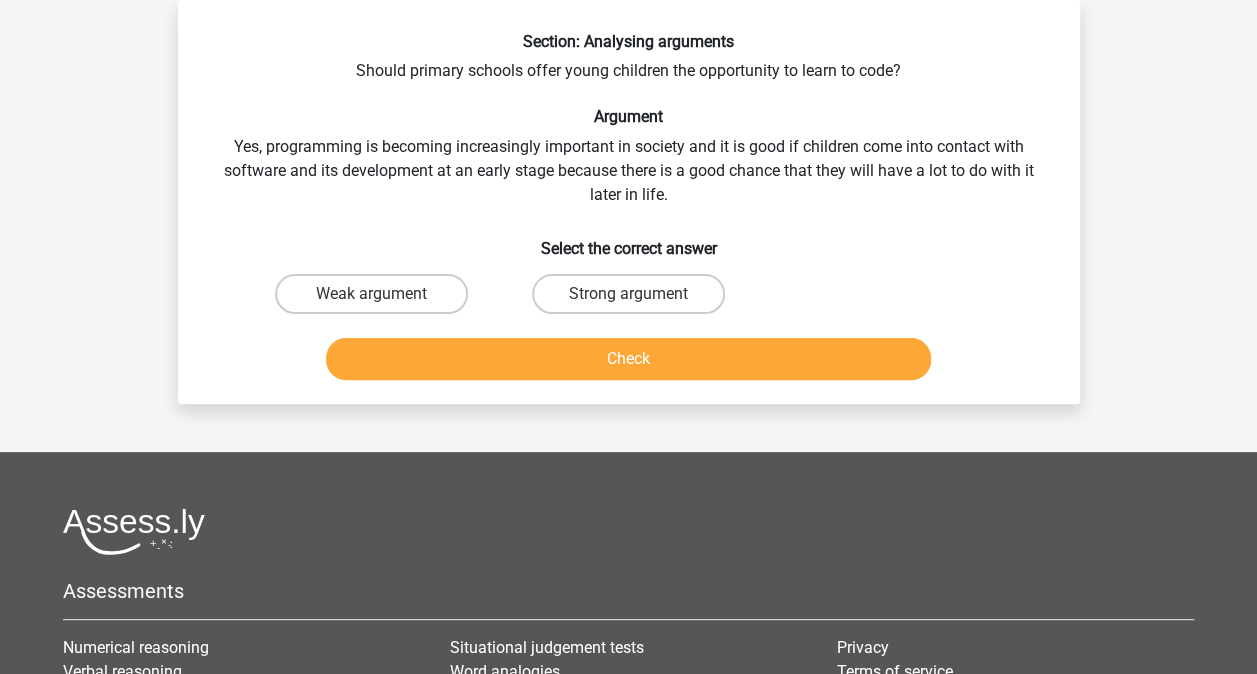 scroll, scrollTop: 92, scrollLeft: 0, axis: vertical 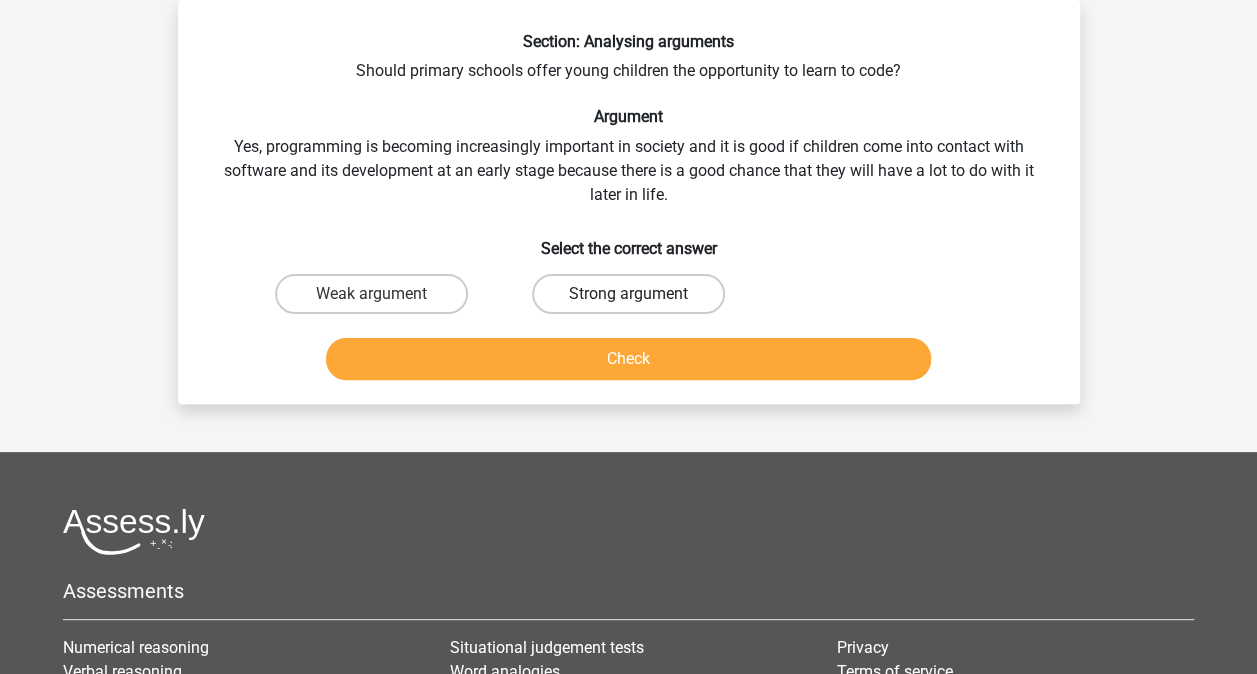 click on "Strong argument" at bounding box center (628, 294) 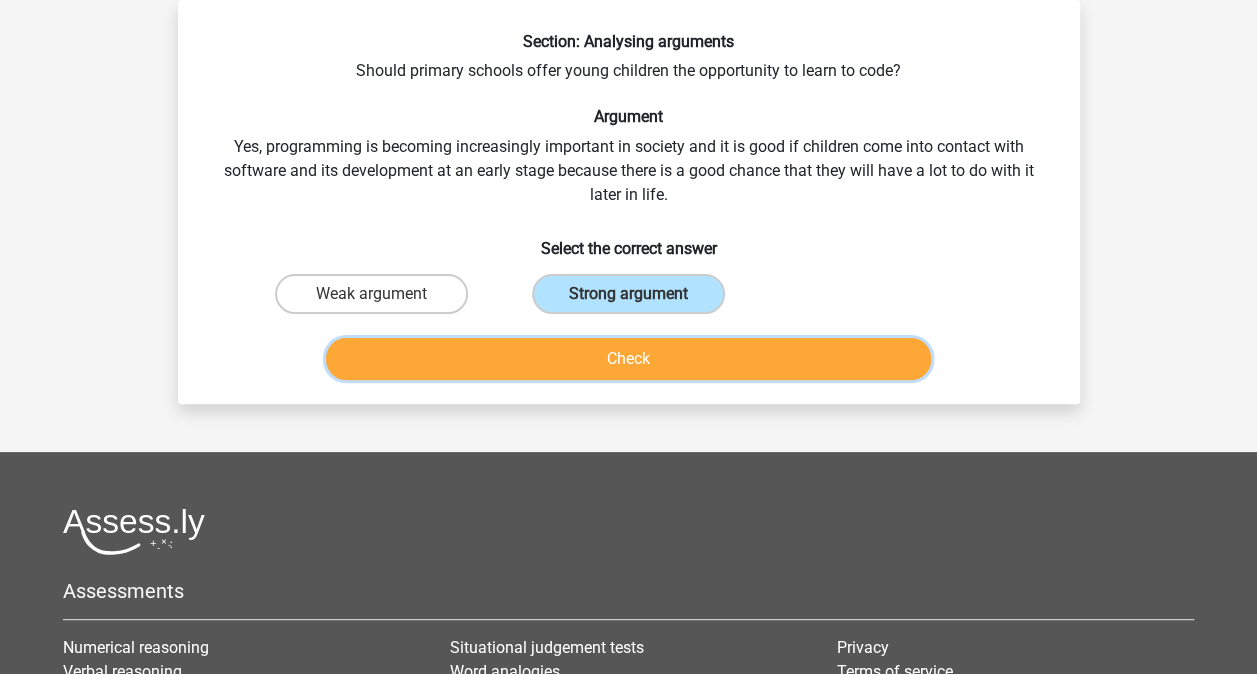 click on "Check" at bounding box center (628, 359) 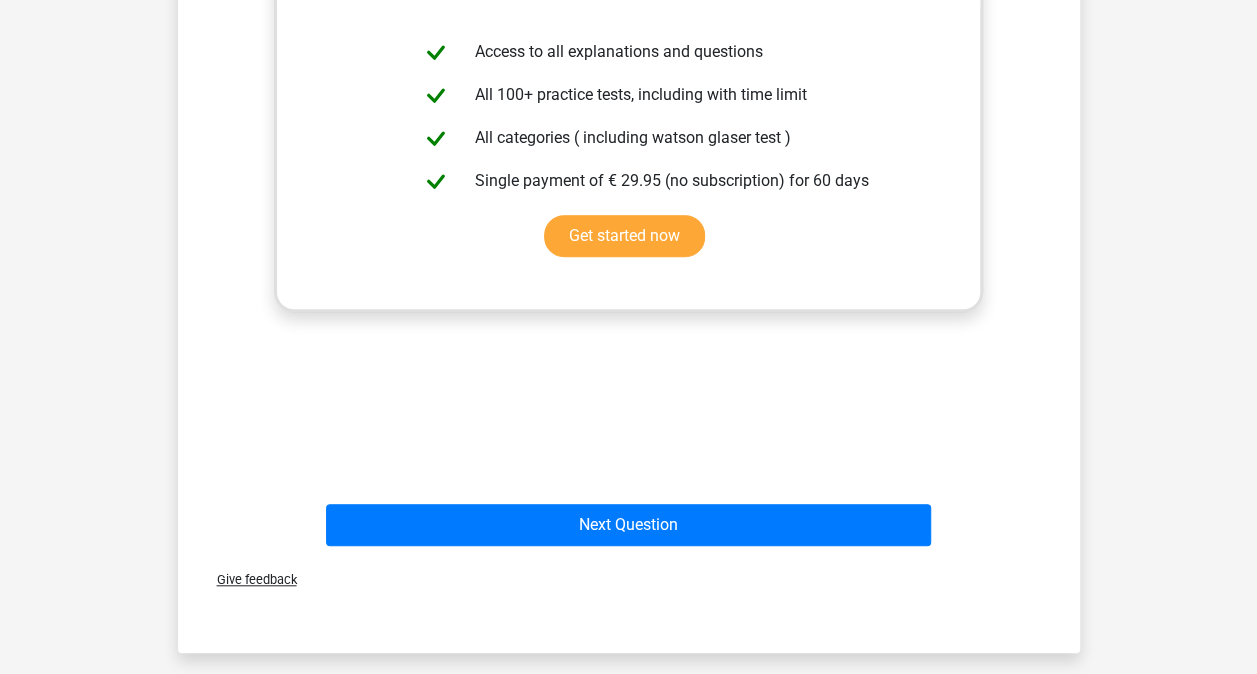 scroll, scrollTop: 734, scrollLeft: 0, axis: vertical 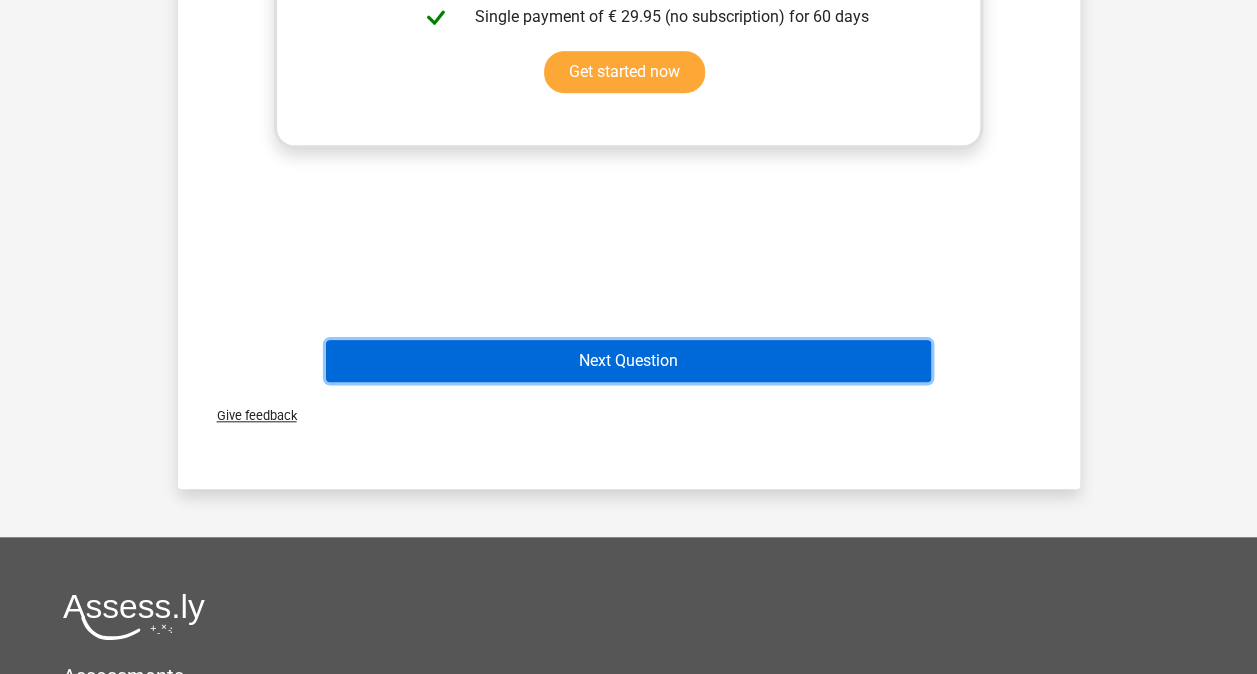 click on "Next Question" at bounding box center (628, 361) 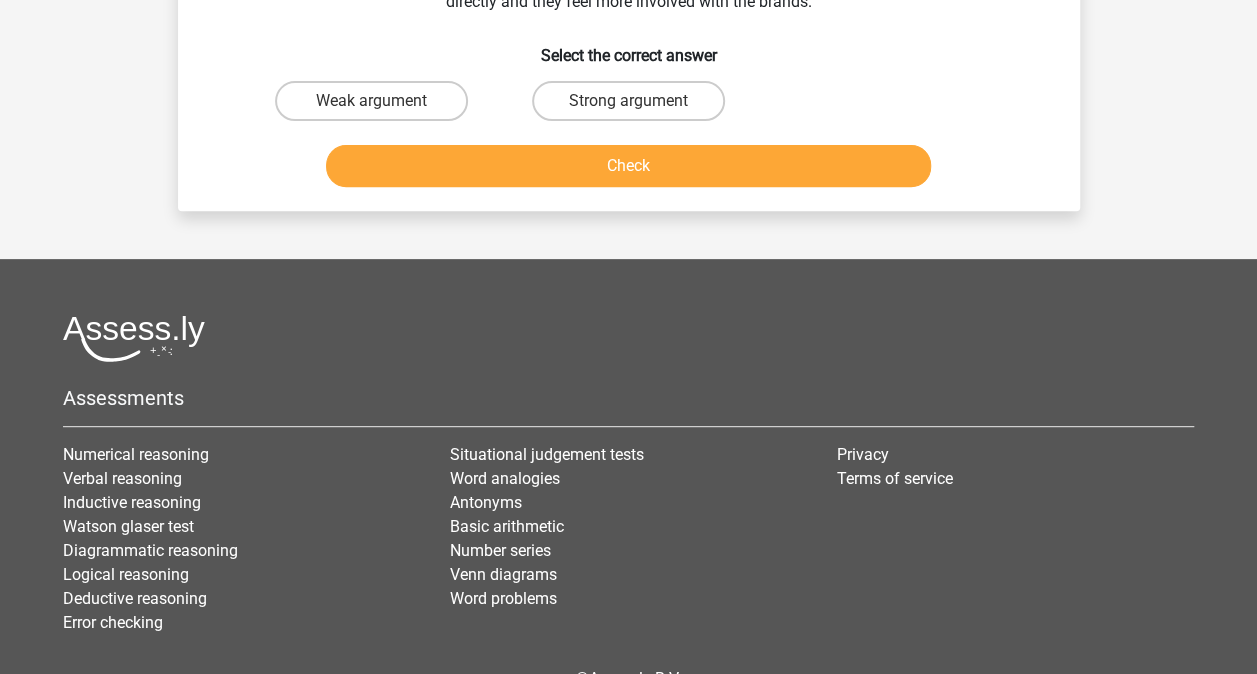 scroll, scrollTop: 92, scrollLeft: 0, axis: vertical 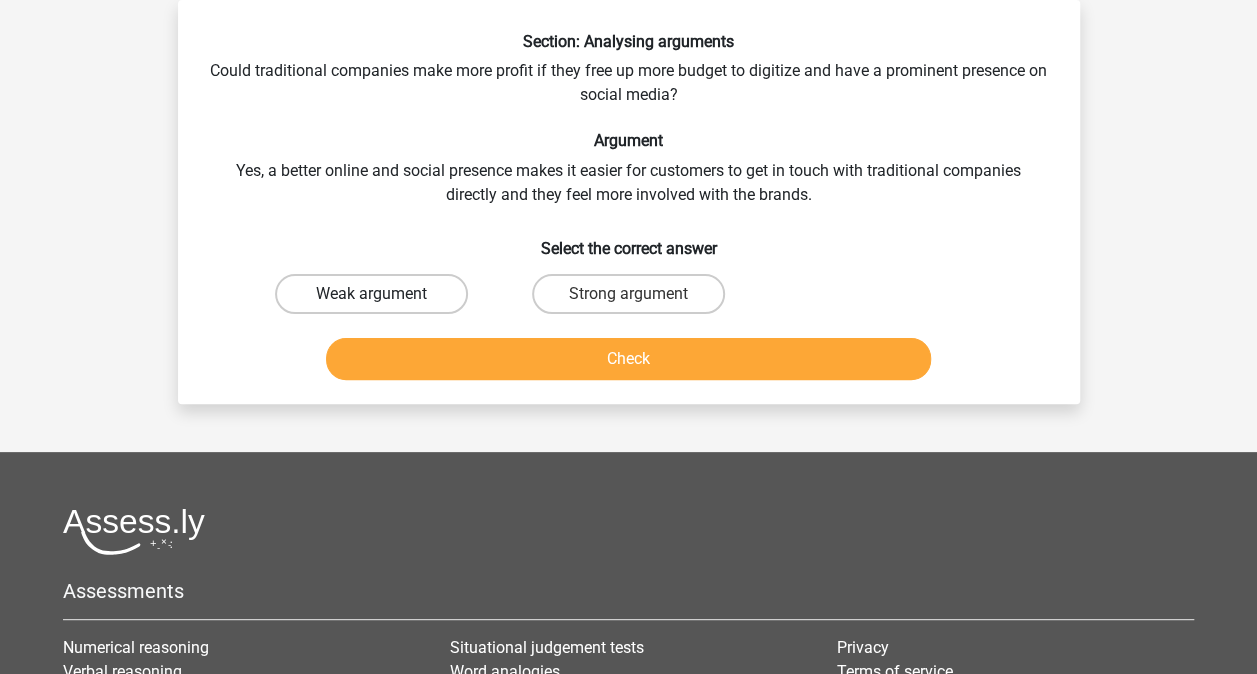 click on "Weak argument" at bounding box center [371, 294] 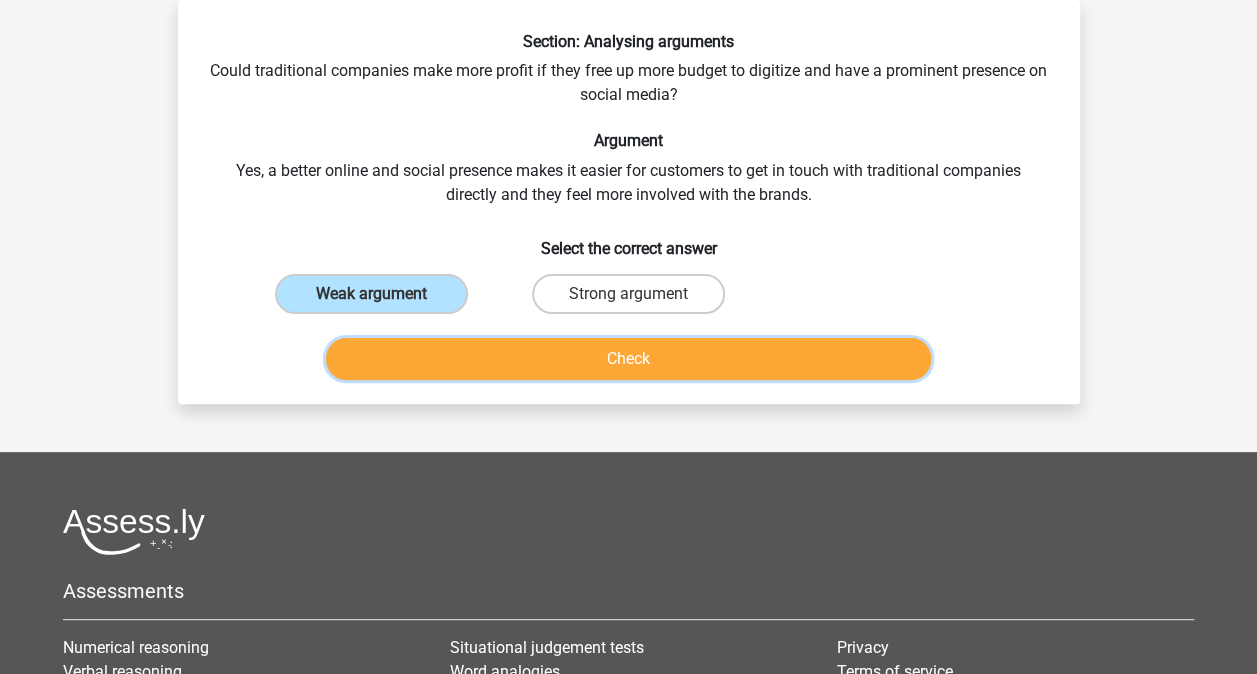 click on "Check" at bounding box center [628, 359] 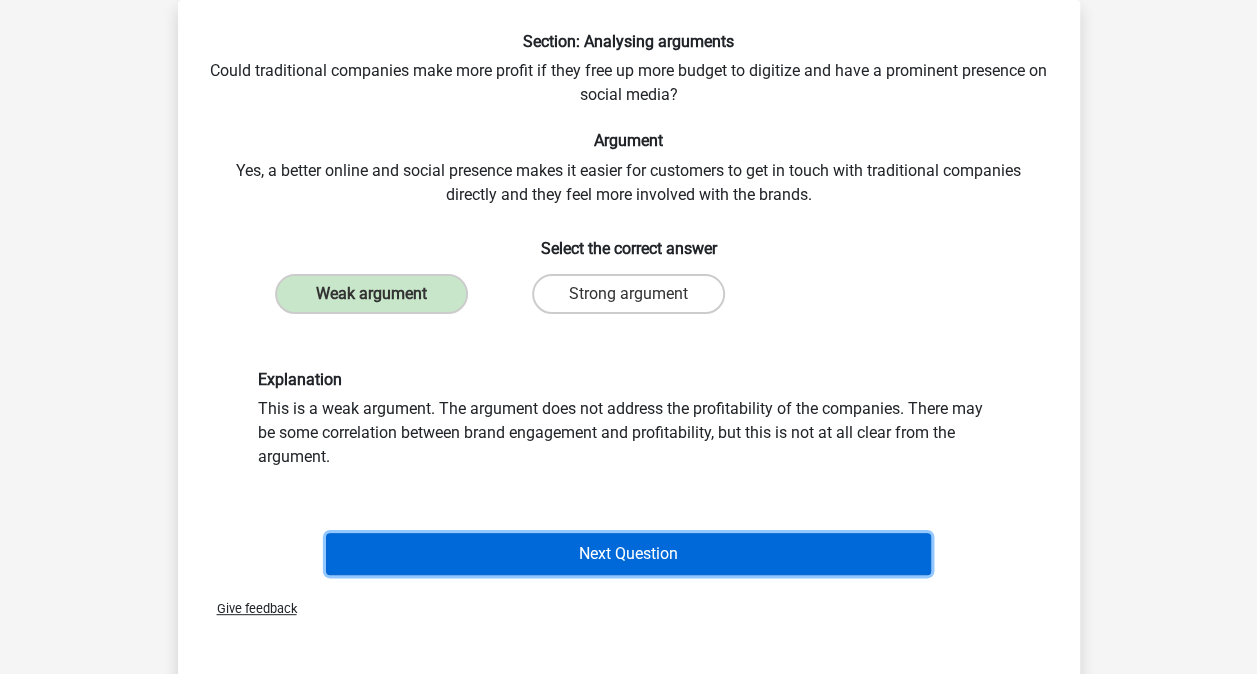 click on "Next Question" at bounding box center (628, 554) 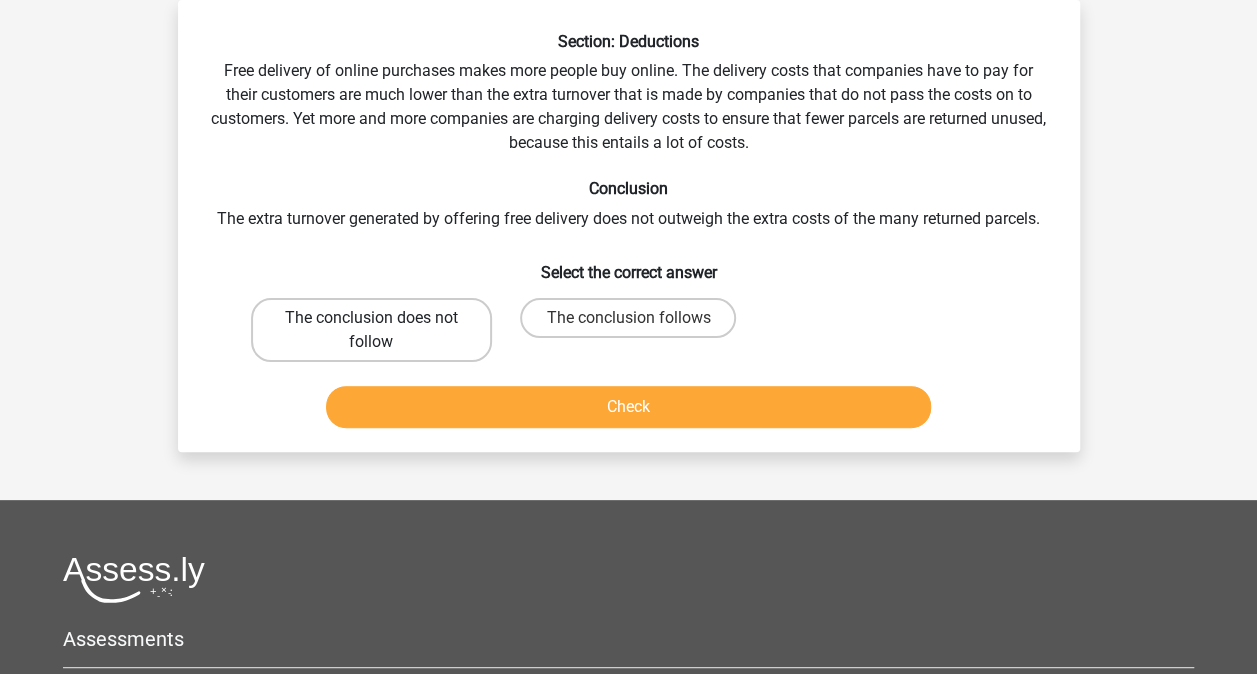 click on "The conclusion does not follow" at bounding box center [371, 330] 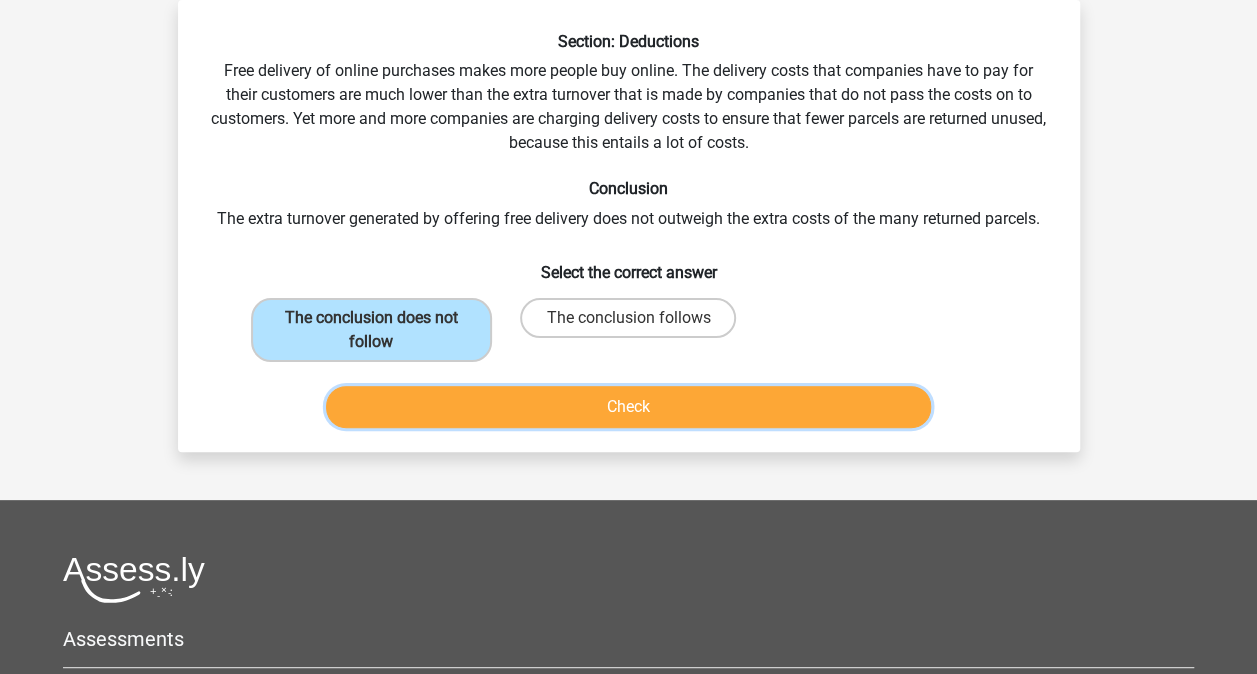 click on "Check" at bounding box center [628, 407] 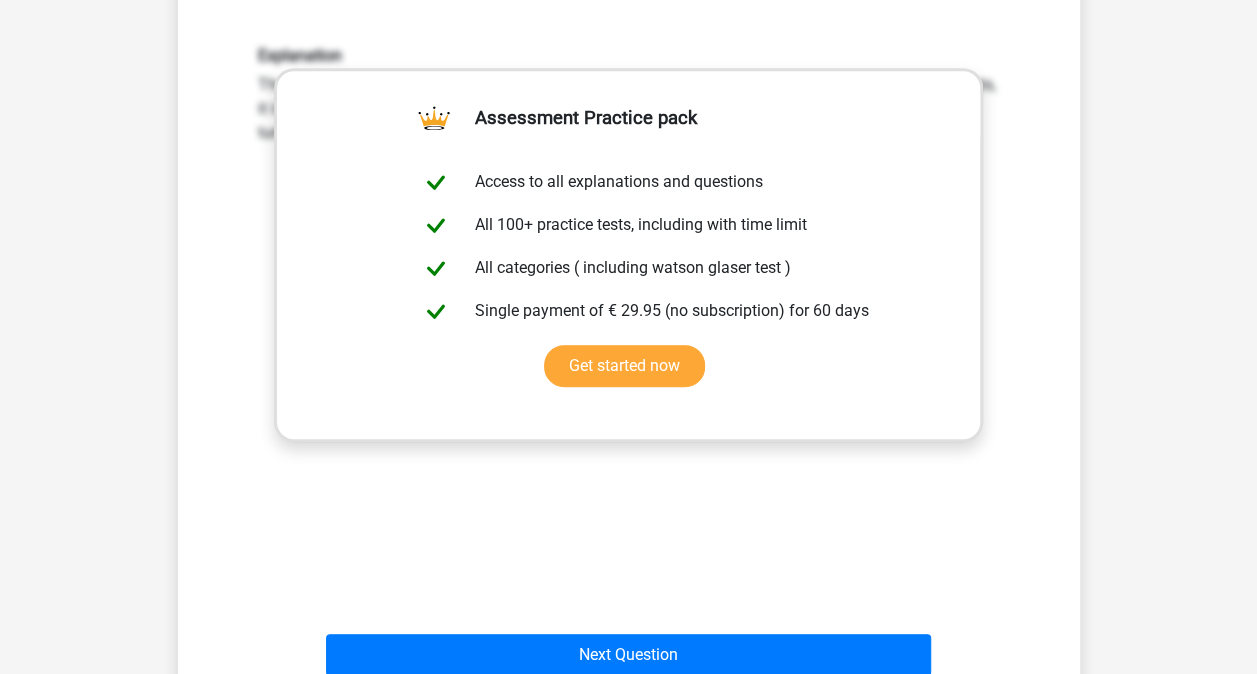 scroll, scrollTop: 553, scrollLeft: 0, axis: vertical 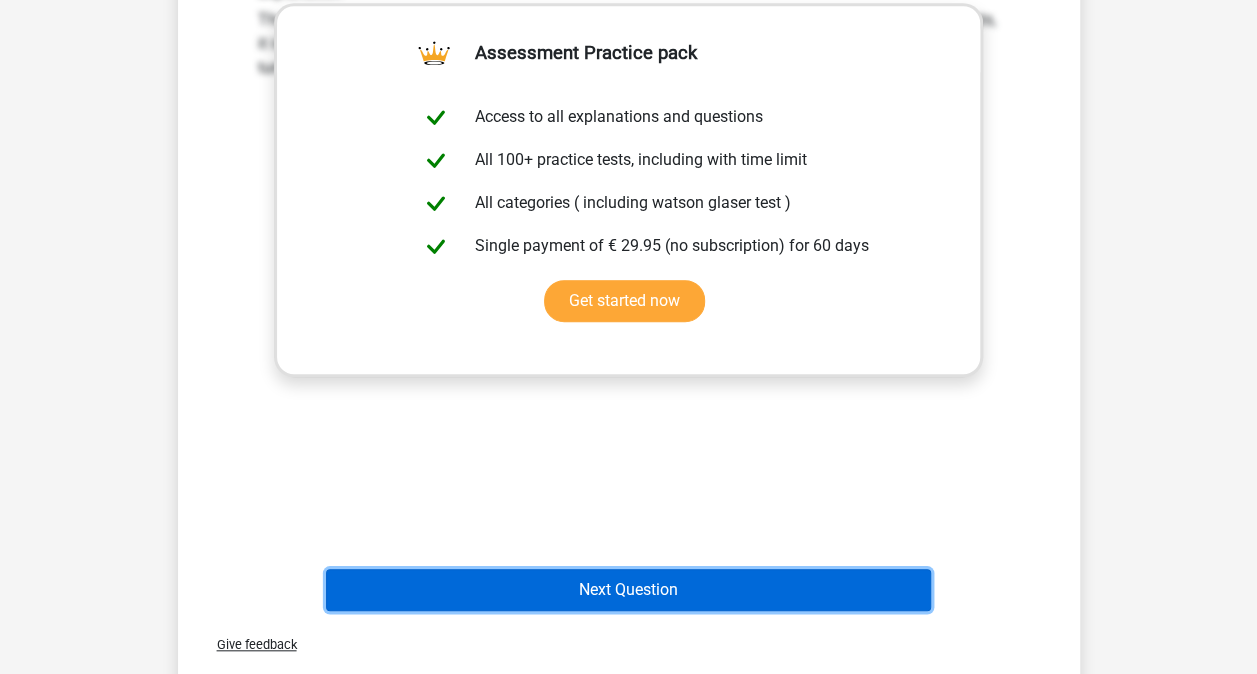click on "Next Question" at bounding box center (628, 590) 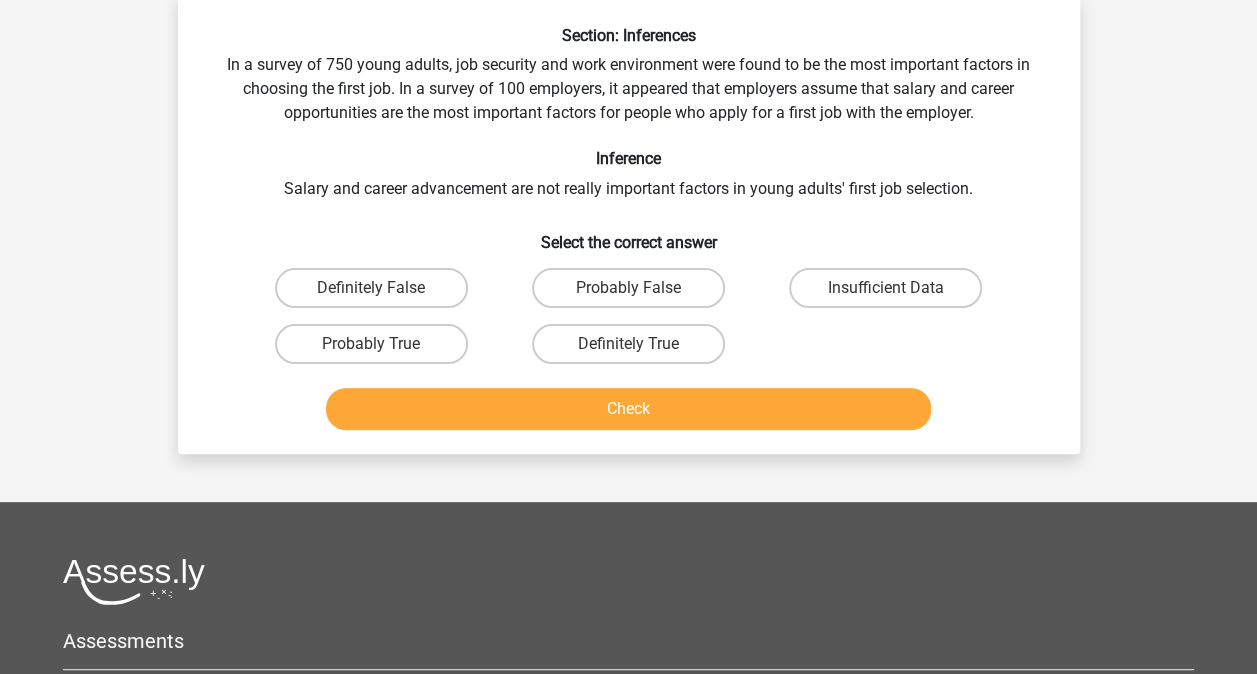 scroll, scrollTop: 92, scrollLeft: 0, axis: vertical 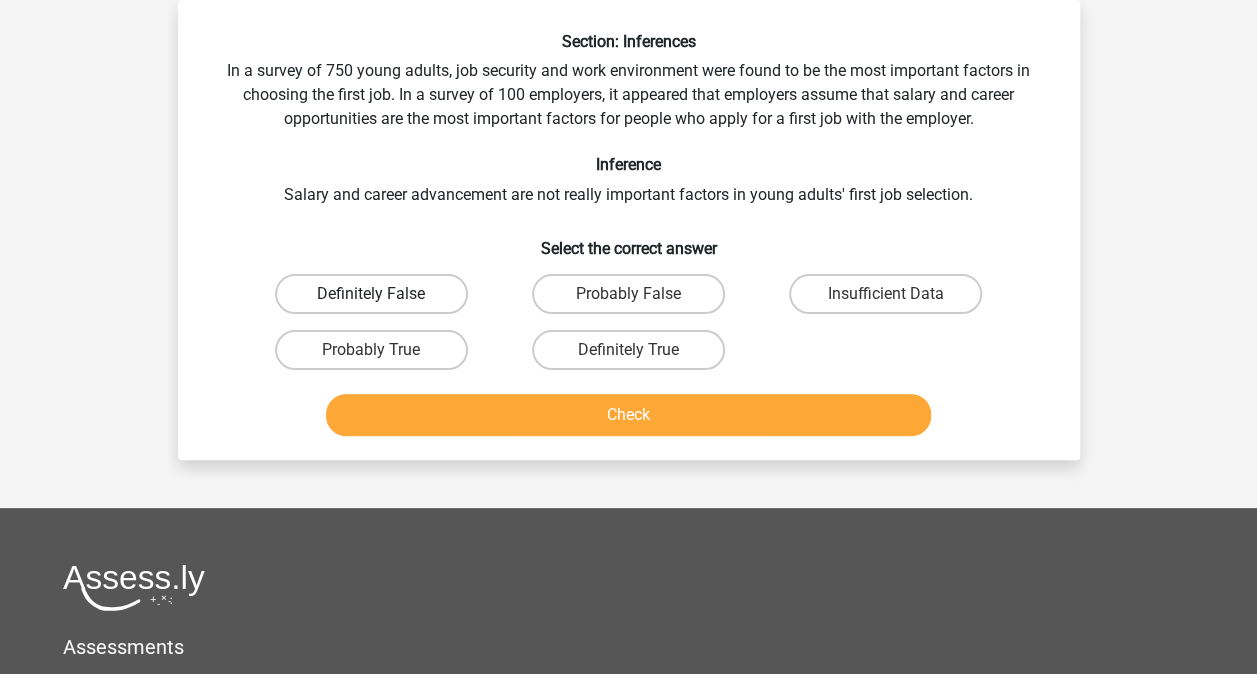 click on "Definitely False" at bounding box center [371, 294] 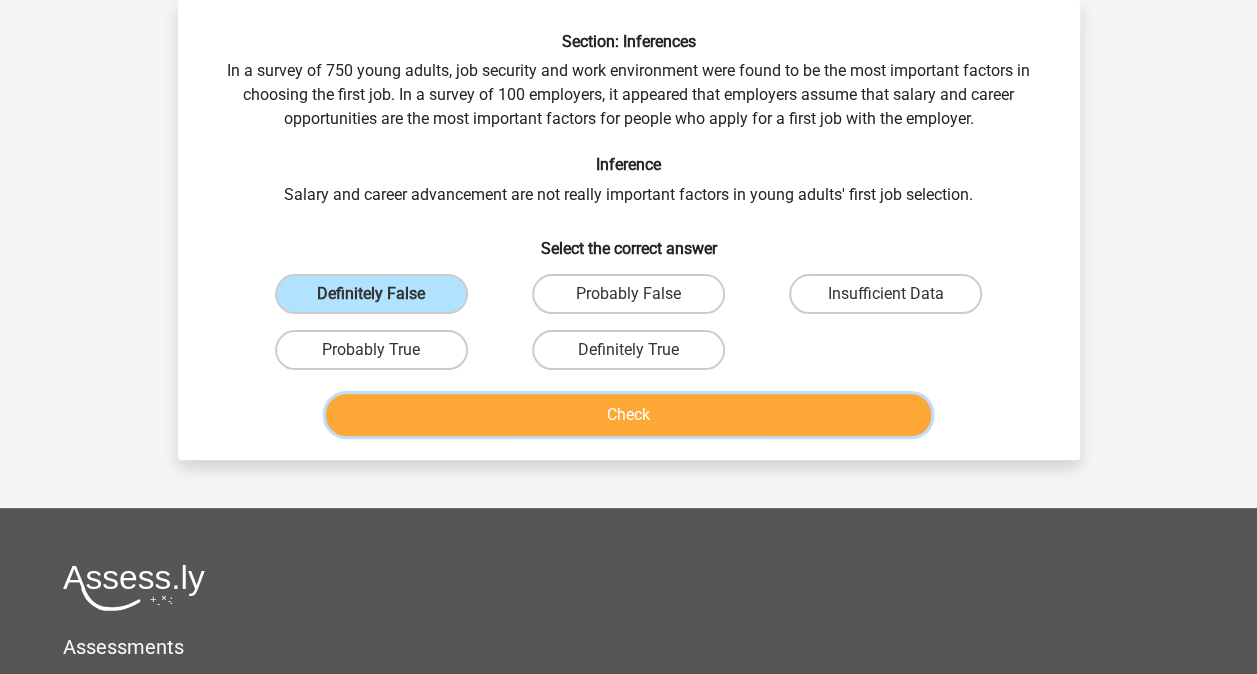click on "Check" at bounding box center (628, 415) 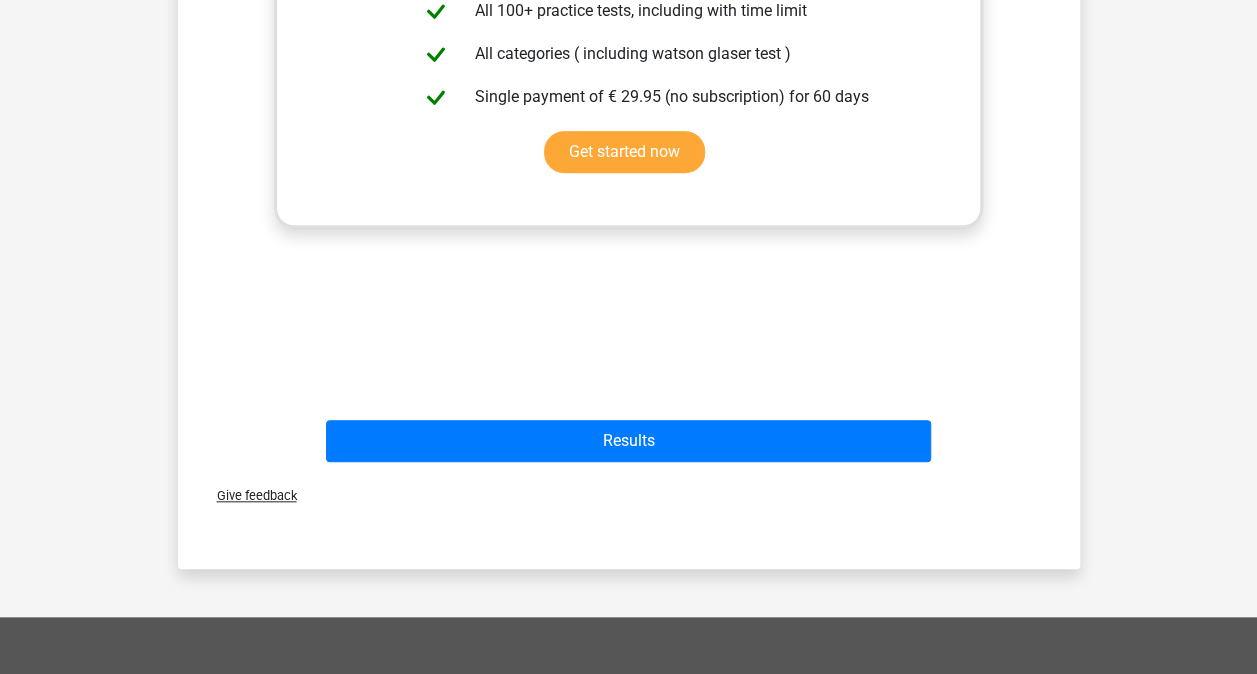 scroll, scrollTop: 712, scrollLeft: 0, axis: vertical 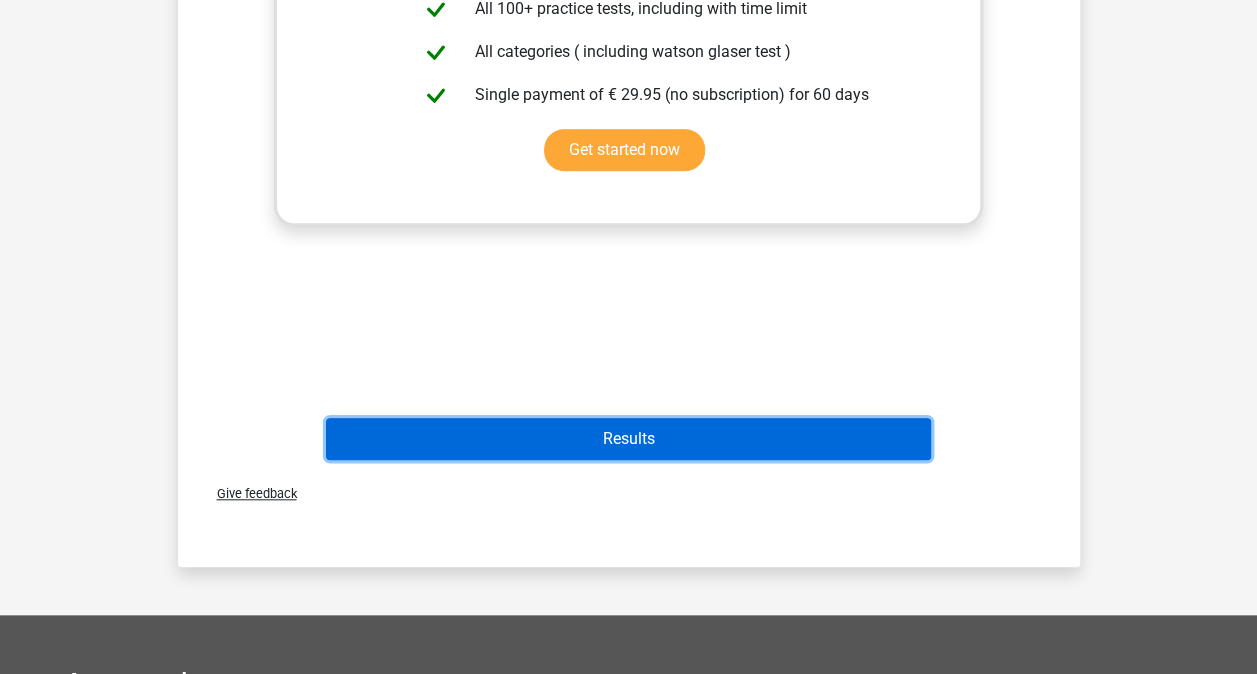 click on "Results" at bounding box center (628, 439) 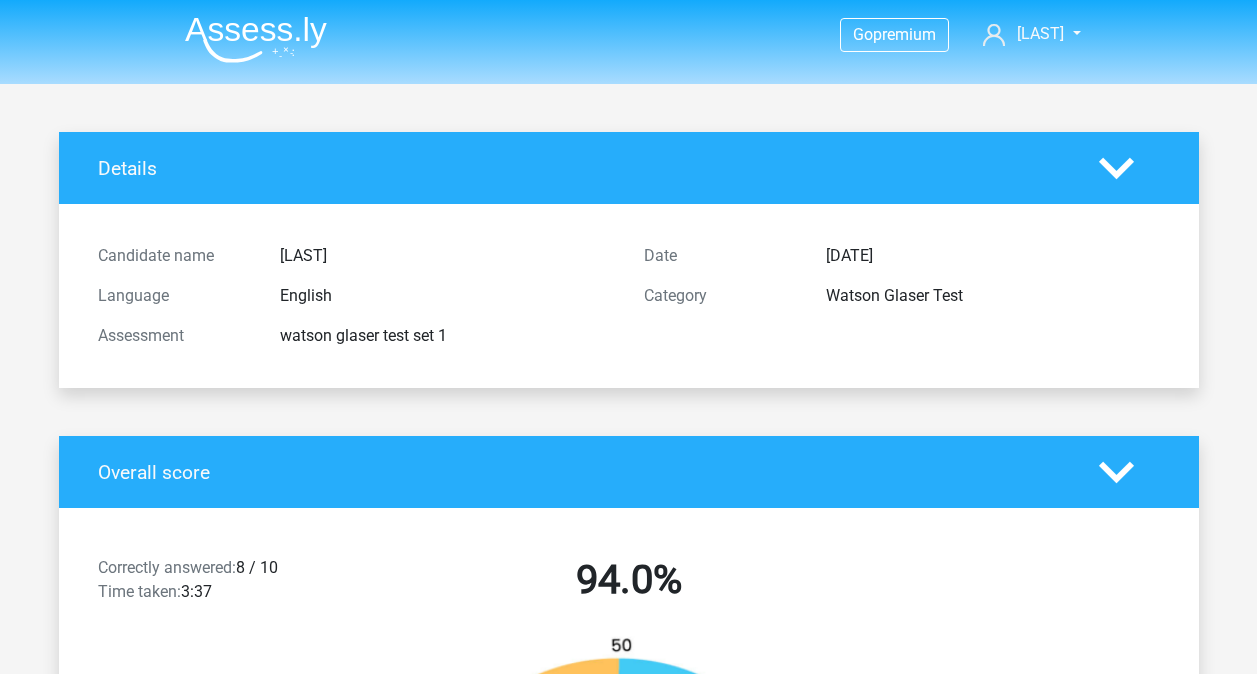 scroll, scrollTop: 0, scrollLeft: 0, axis: both 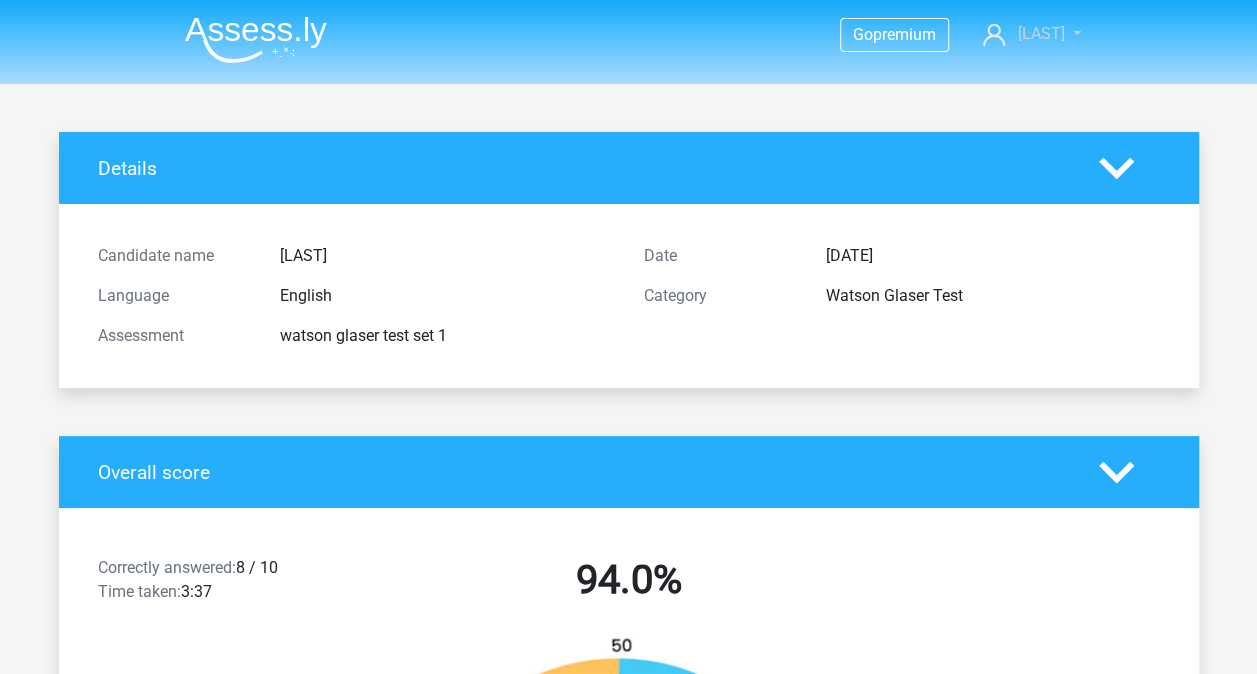 click on "[FIRST]" at bounding box center (1040, 33) 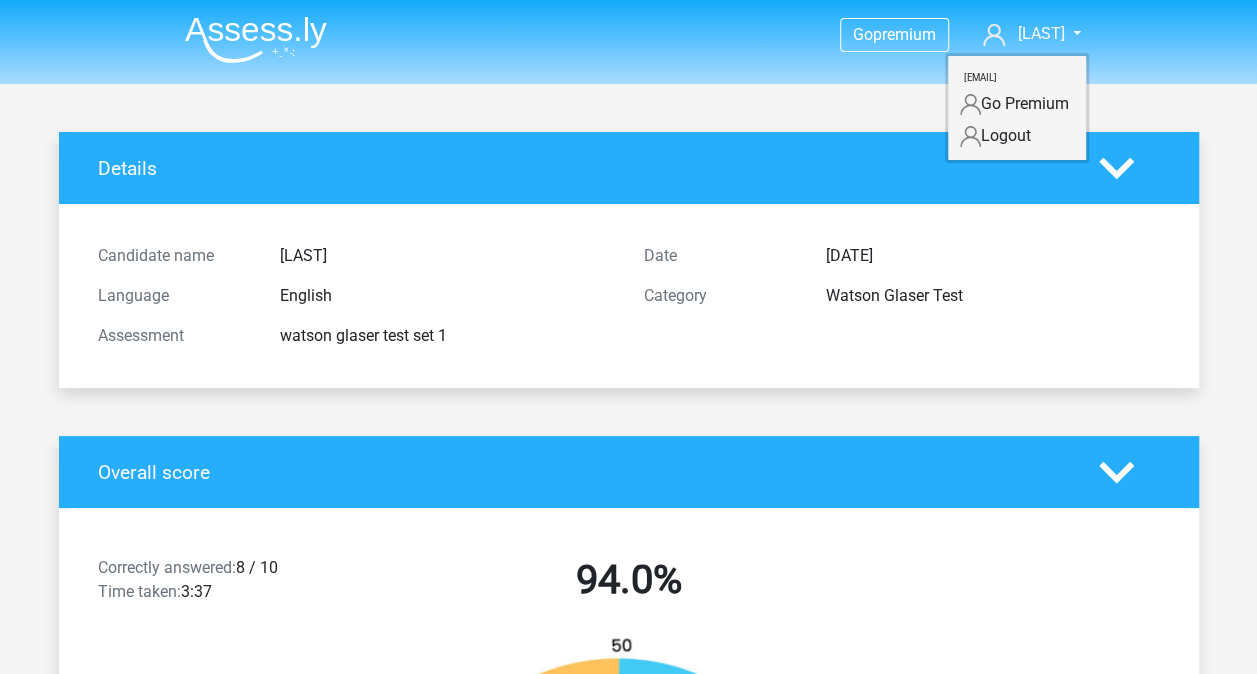 click at bounding box center (256, 39) 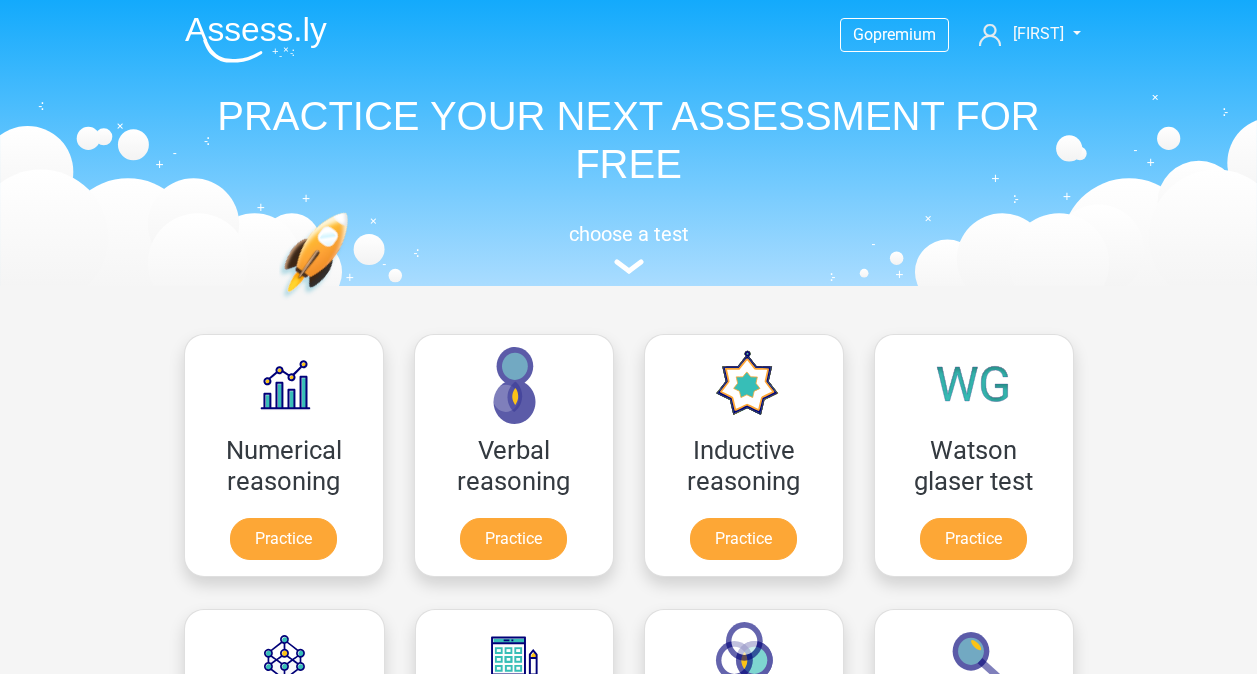 scroll, scrollTop: 0, scrollLeft: 0, axis: both 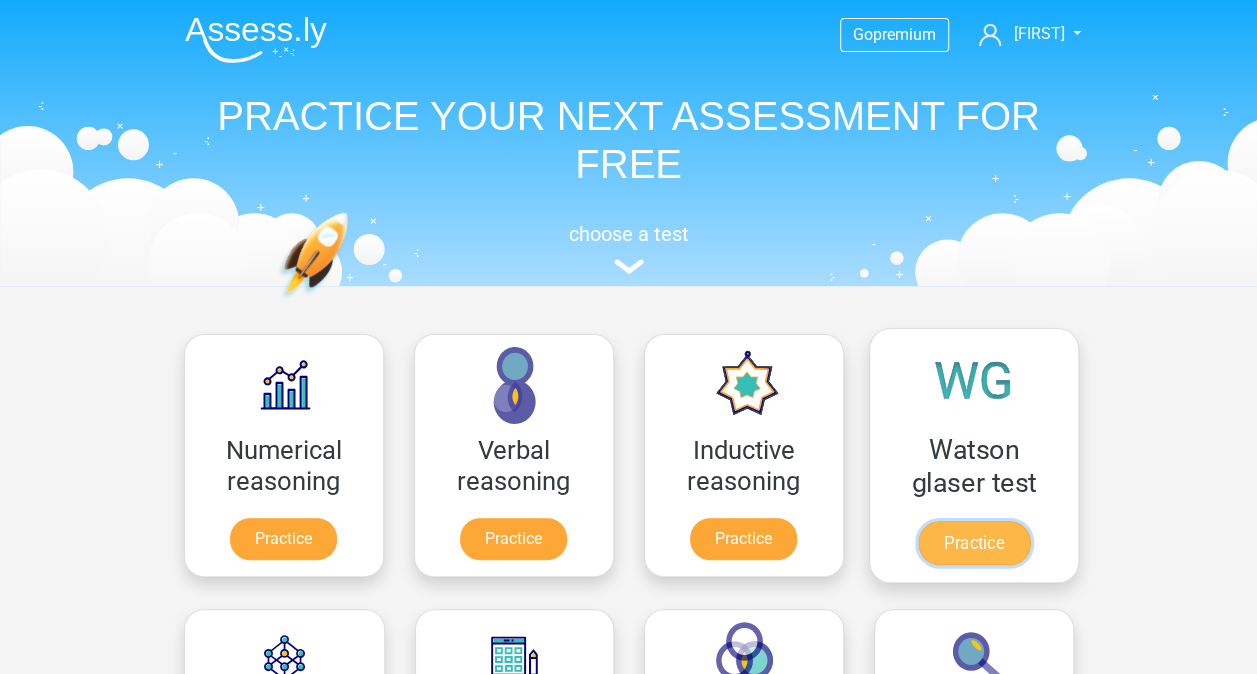 click on "Practice" at bounding box center [973, 543] 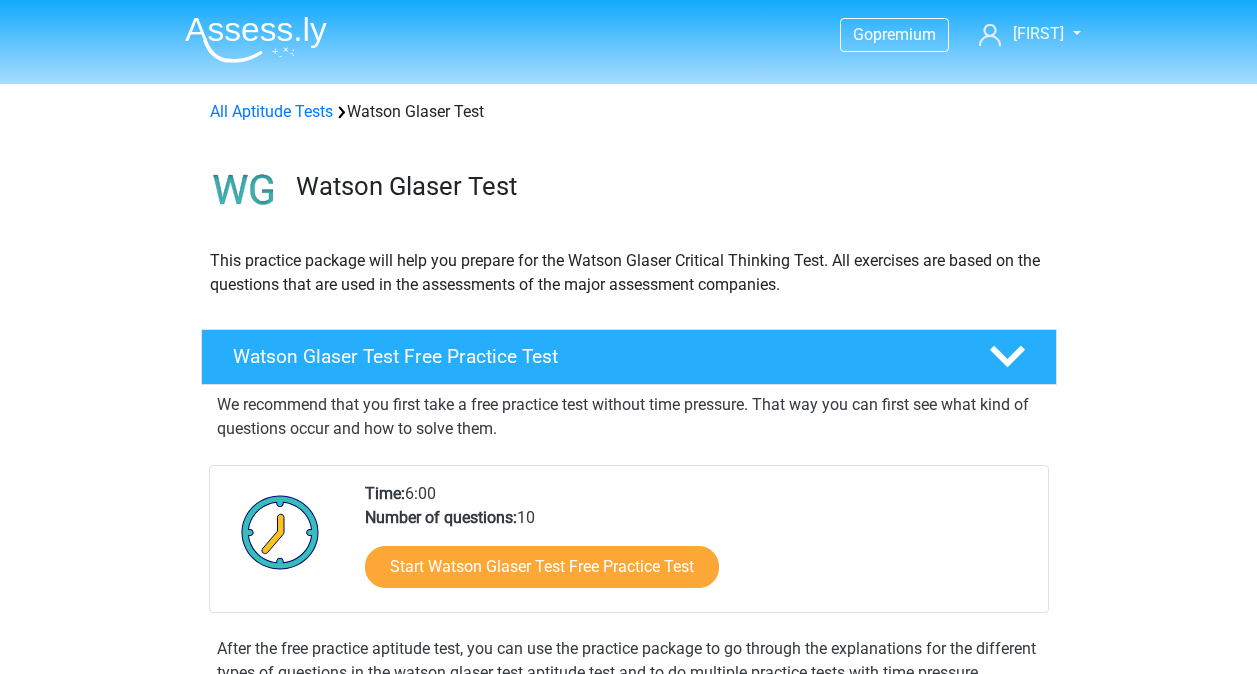scroll, scrollTop: 0, scrollLeft: 0, axis: both 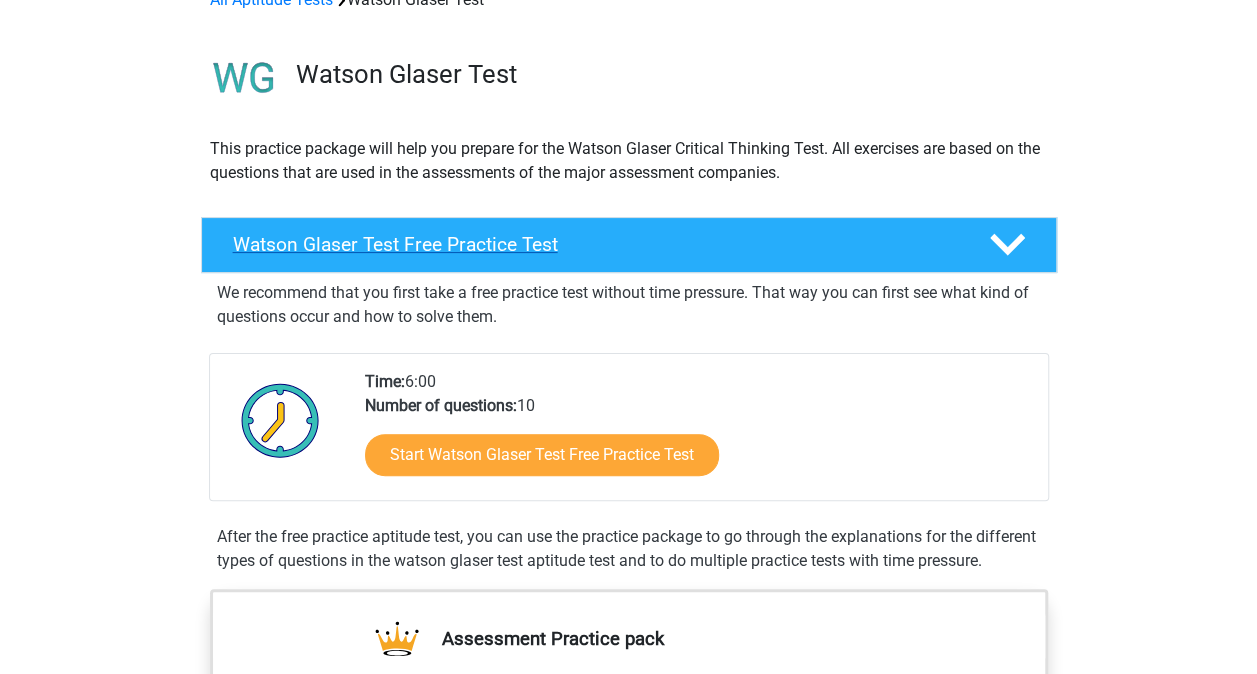 click 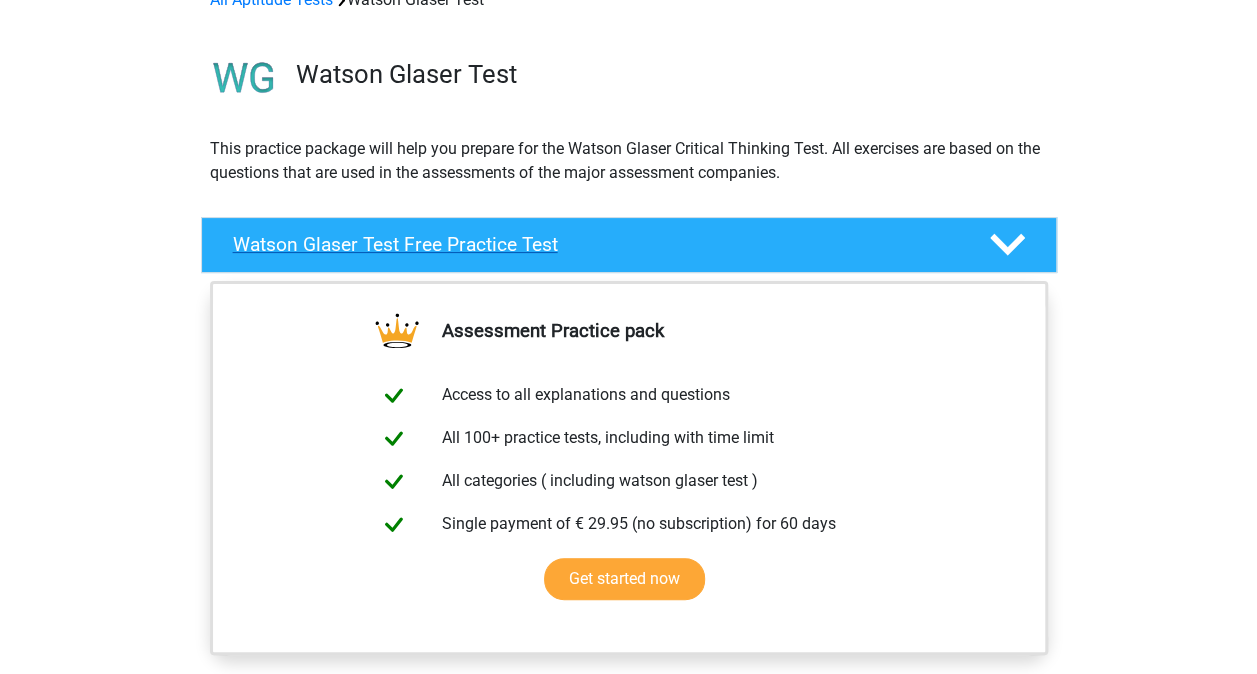 click 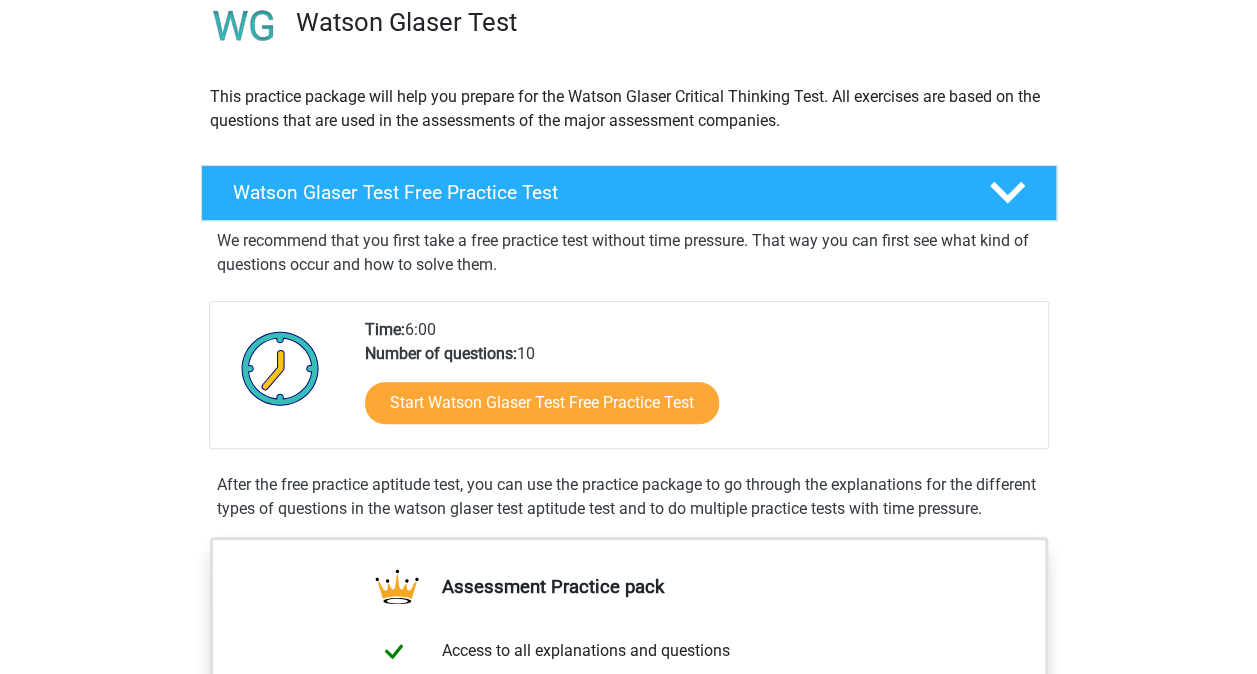 scroll, scrollTop: 166, scrollLeft: 0, axis: vertical 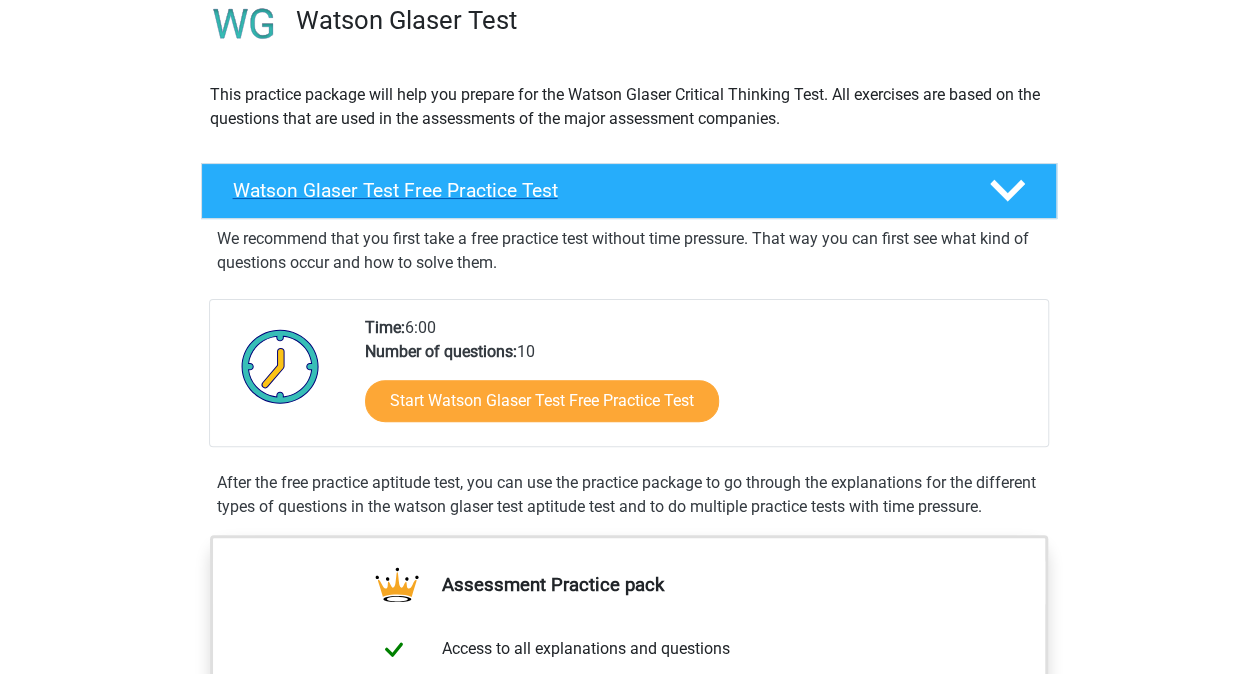 click 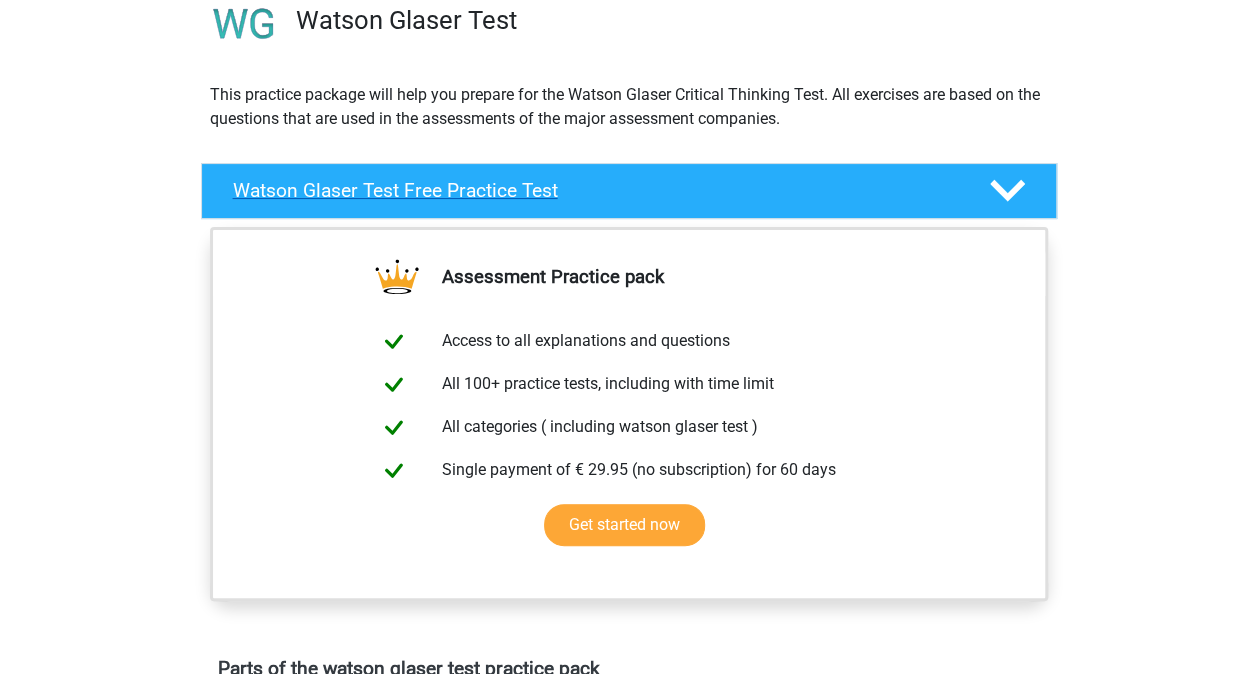 click 